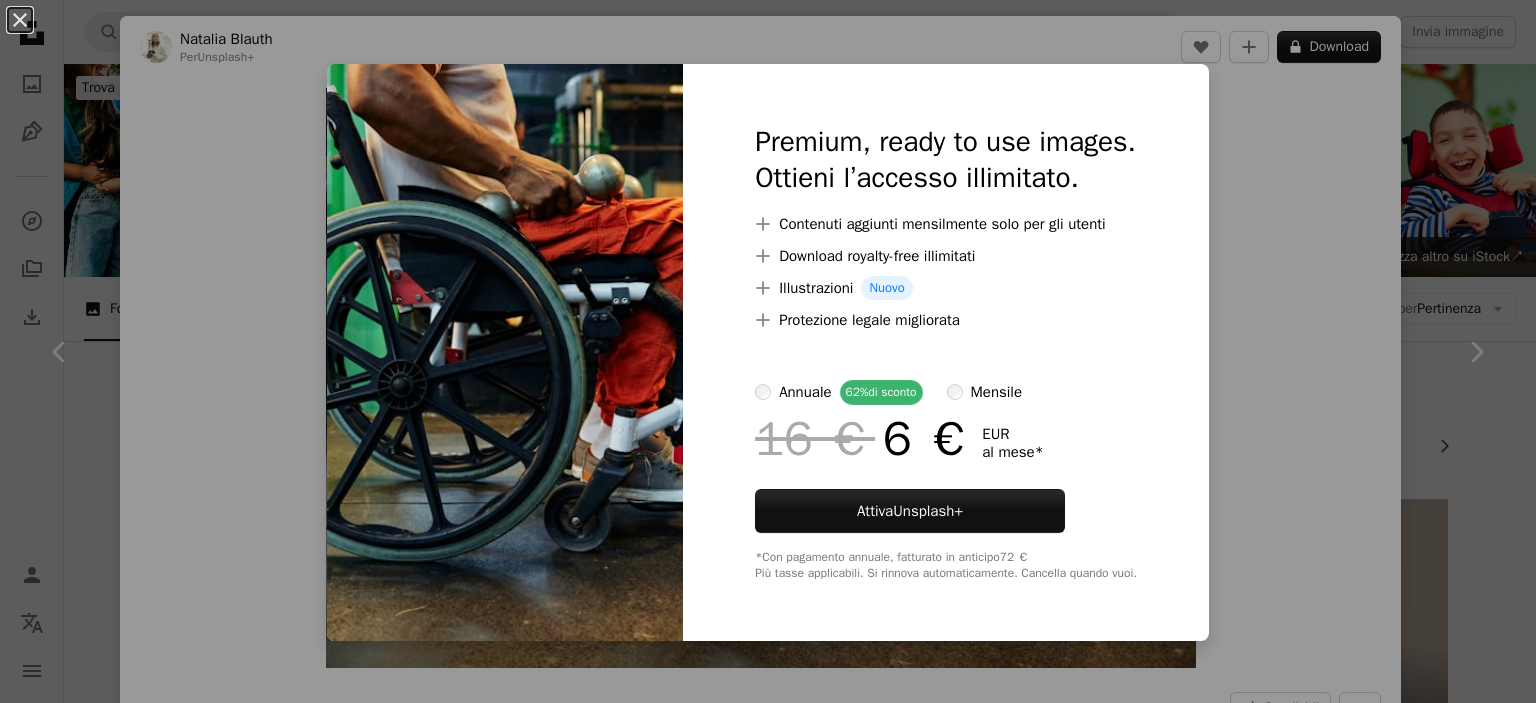 scroll, scrollTop: 8143, scrollLeft: 0, axis: vertical 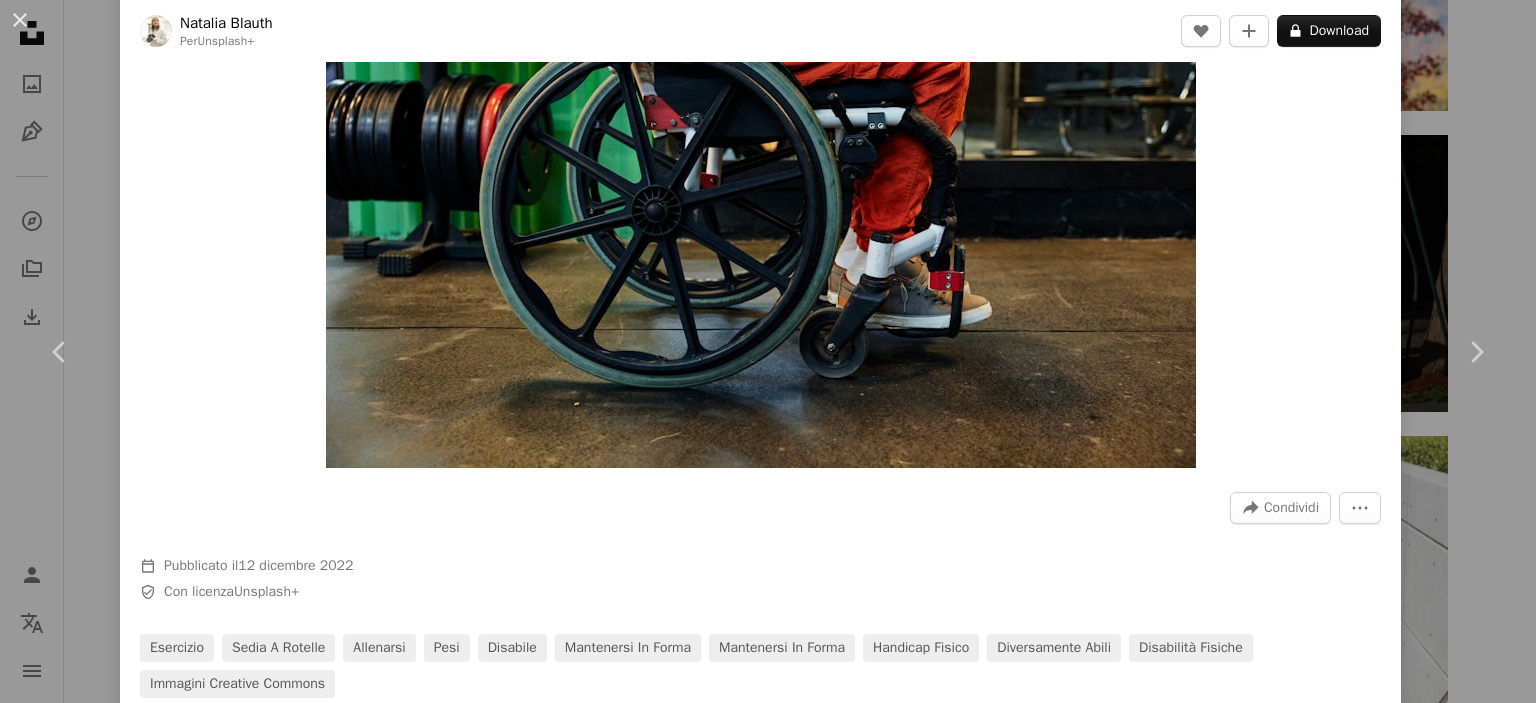 click on "[FIRST] [LAST]" at bounding box center [768, 351] 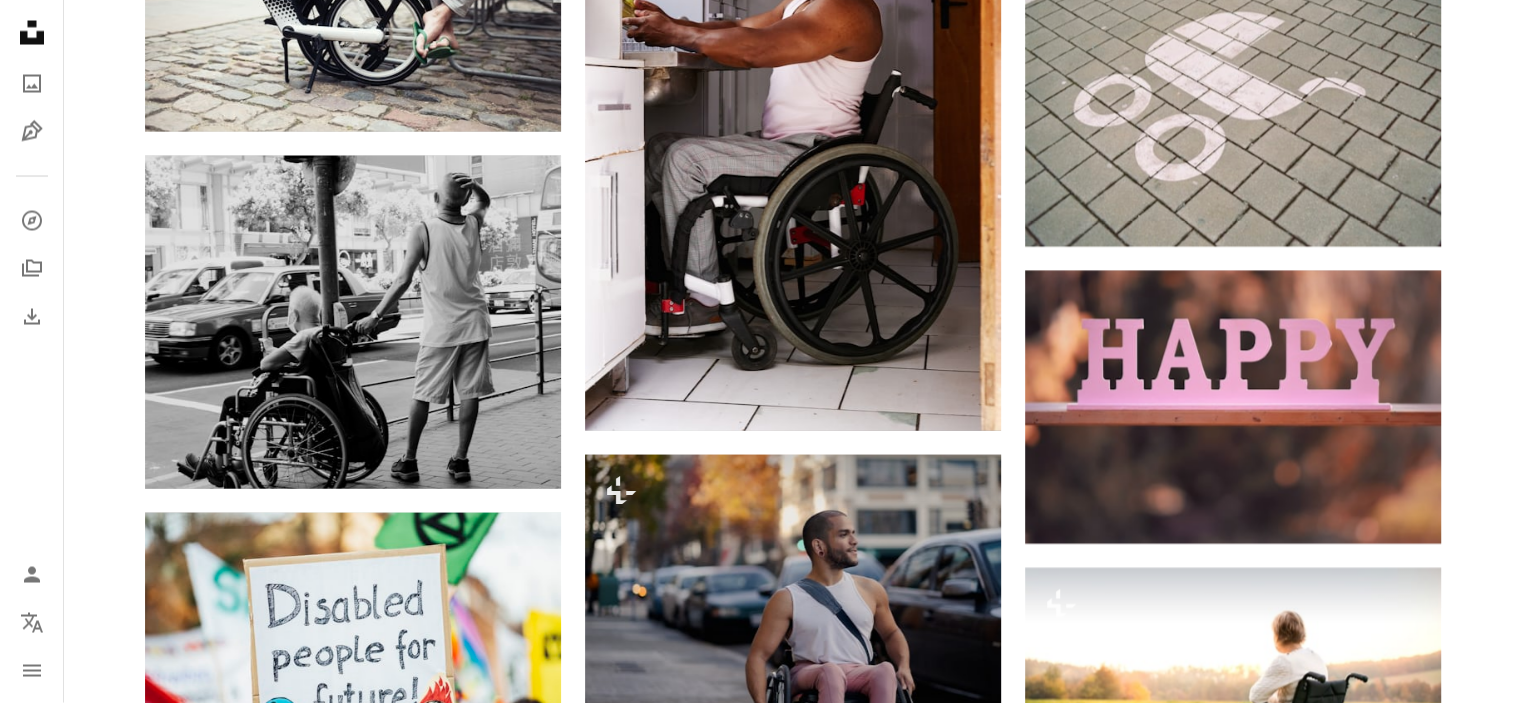 scroll, scrollTop: 11043, scrollLeft: 0, axis: vertical 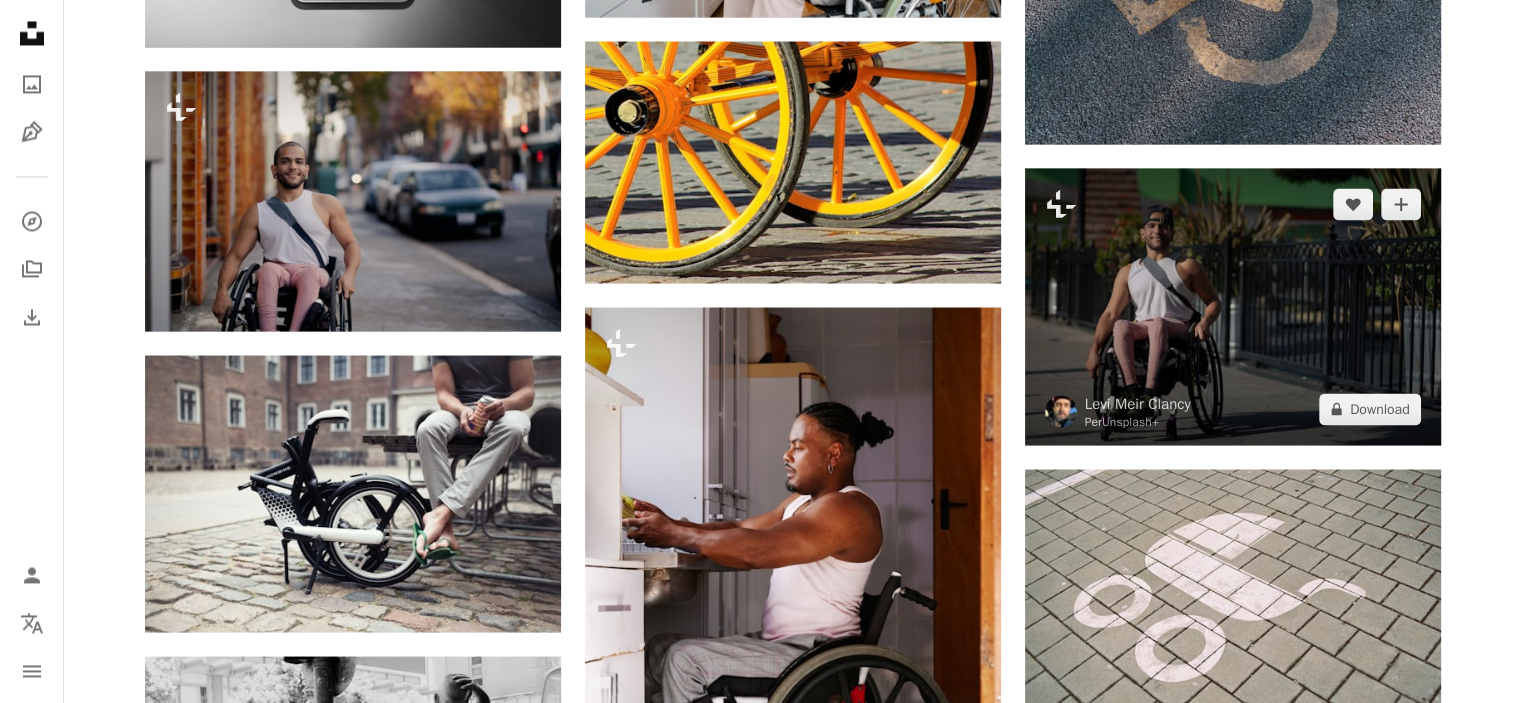 click at bounding box center [1233, 306] 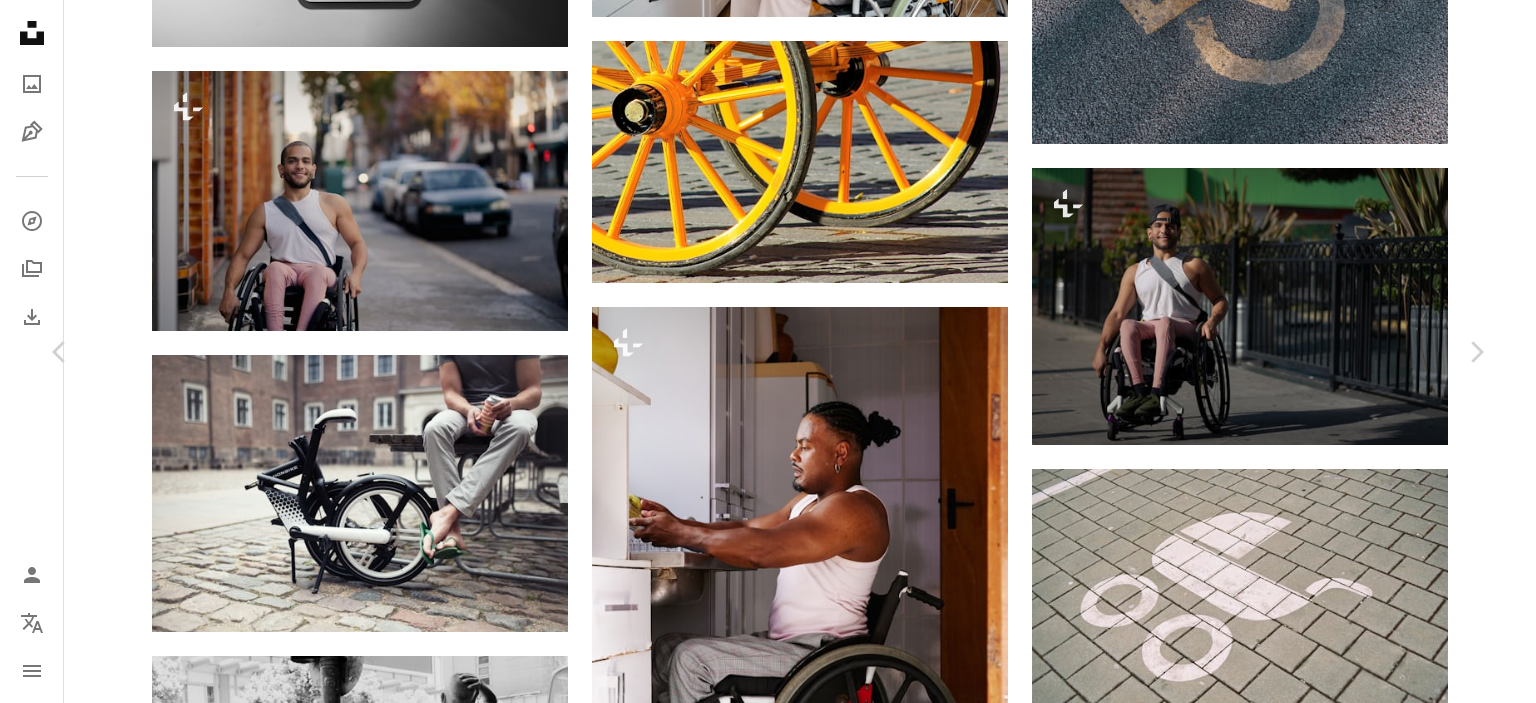 click on "An X shape Chevron left Chevron right Levi Meir Clancy Per  Unsplash+ A heart A plus sign A lock Download Zoom in A forward-right arrow Condividi More Actions A map marker Oakland, CA, USA Calendar outlined Pubblicato il  5 gennaio 2023 Safety Con licenza  Unsplash+ disabilità sedia a rotelle accessibilità disabile indipendenza disabile persona in sedia a rotelle accessibilità diversamente abili portoricano USA quercia Foto stock gratis In questa serie Chevron right Plus sign for Unsplash+ Plus sign for Unsplash+ Plus sign for Unsplash+ Plus sign for Unsplash+ Plus sign for Unsplash+ Plus sign for Unsplash+ Plus sign for Unsplash+ Plus sign for Unsplash+ Plus sign for Unsplash+ Plus sign for Unsplash+ Immagini correlate Plus sign for Unsplash+ A heart A plus sign Levi Meir Clancy Per  Unsplash+ A lock Download Plus sign for Unsplash+ A heart A plus sign Levi Meir Clancy Per  Unsplash+ A lock Download Plus sign for Unsplash+ A heart A plus sign Levi Meir Clancy Per  Unsplash+ A lock Download A heart Per" at bounding box center (768, 4886) 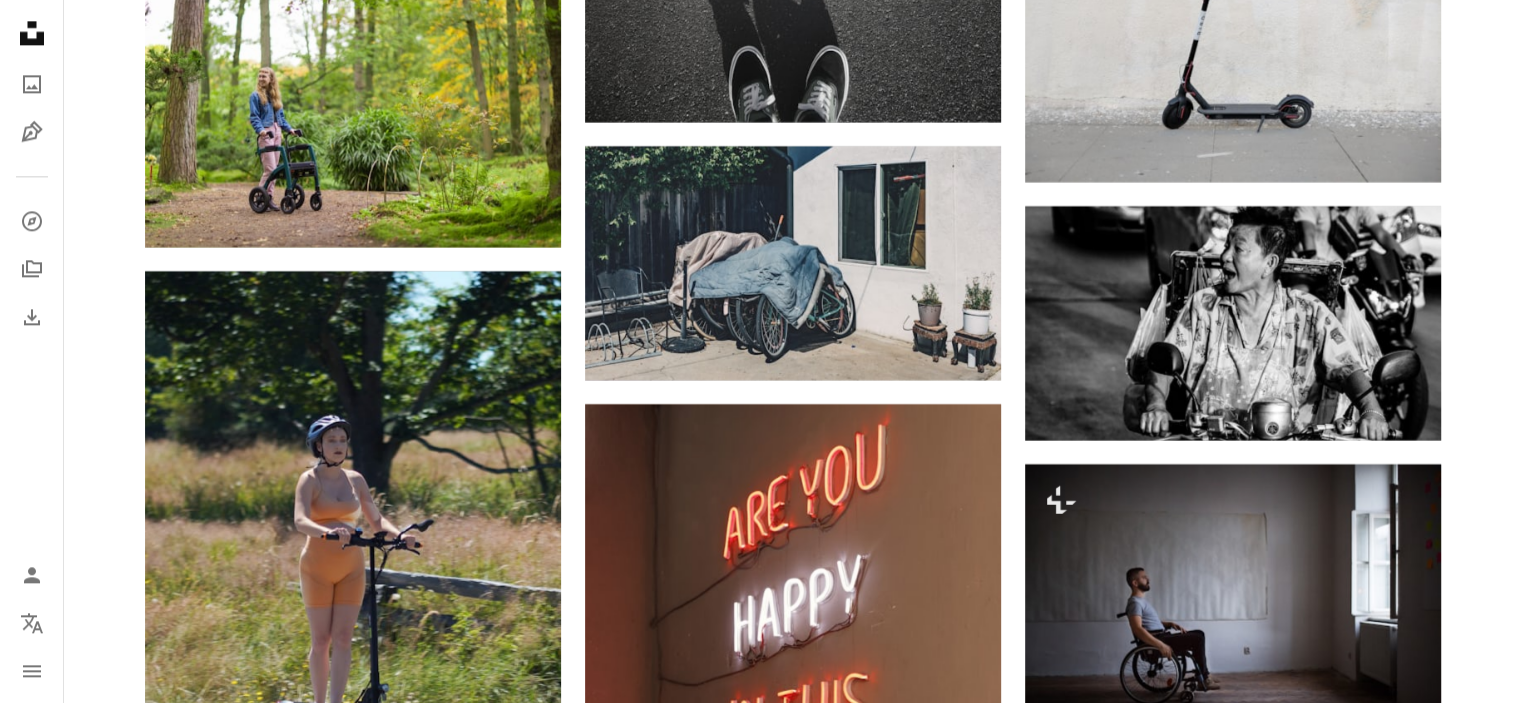scroll, scrollTop: 63743, scrollLeft: 0, axis: vertical 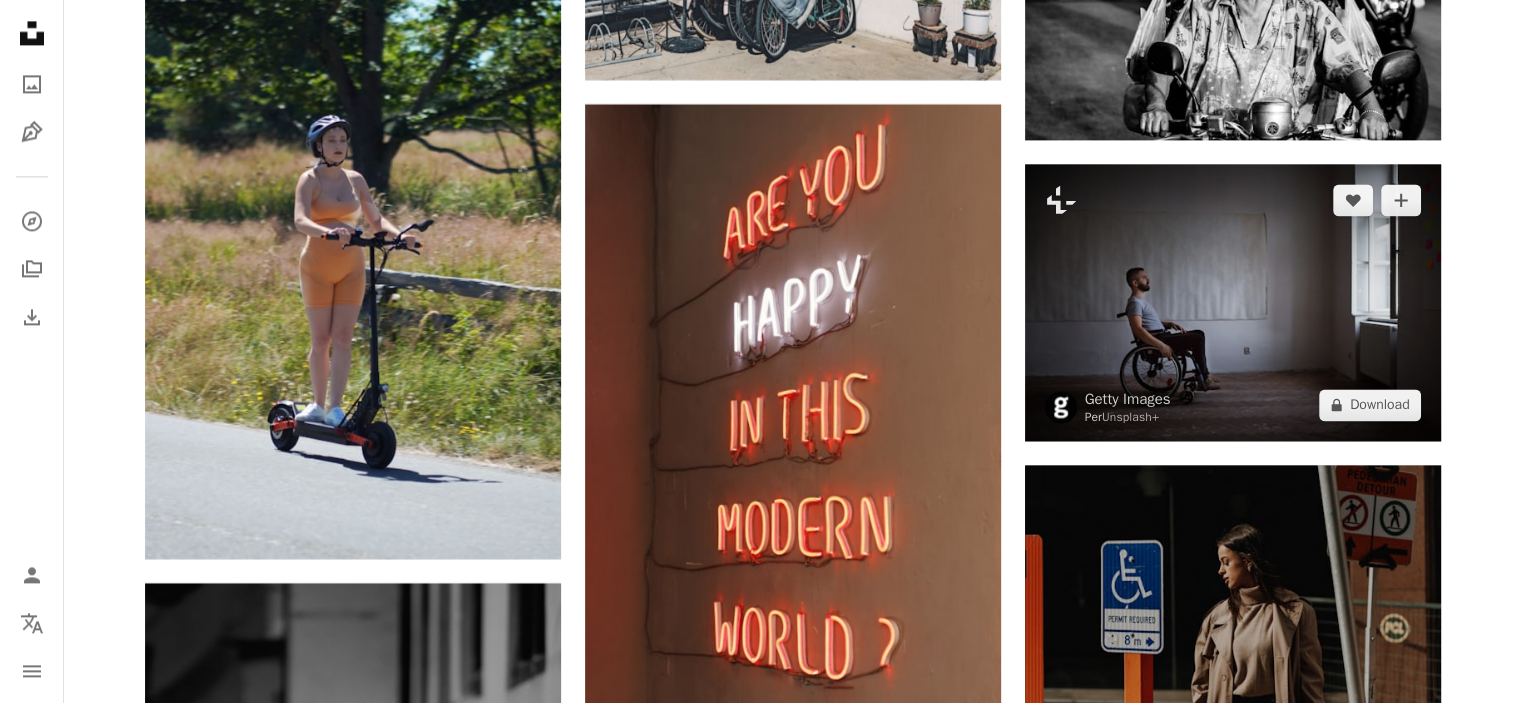 click at bounding box center [1233, 302] 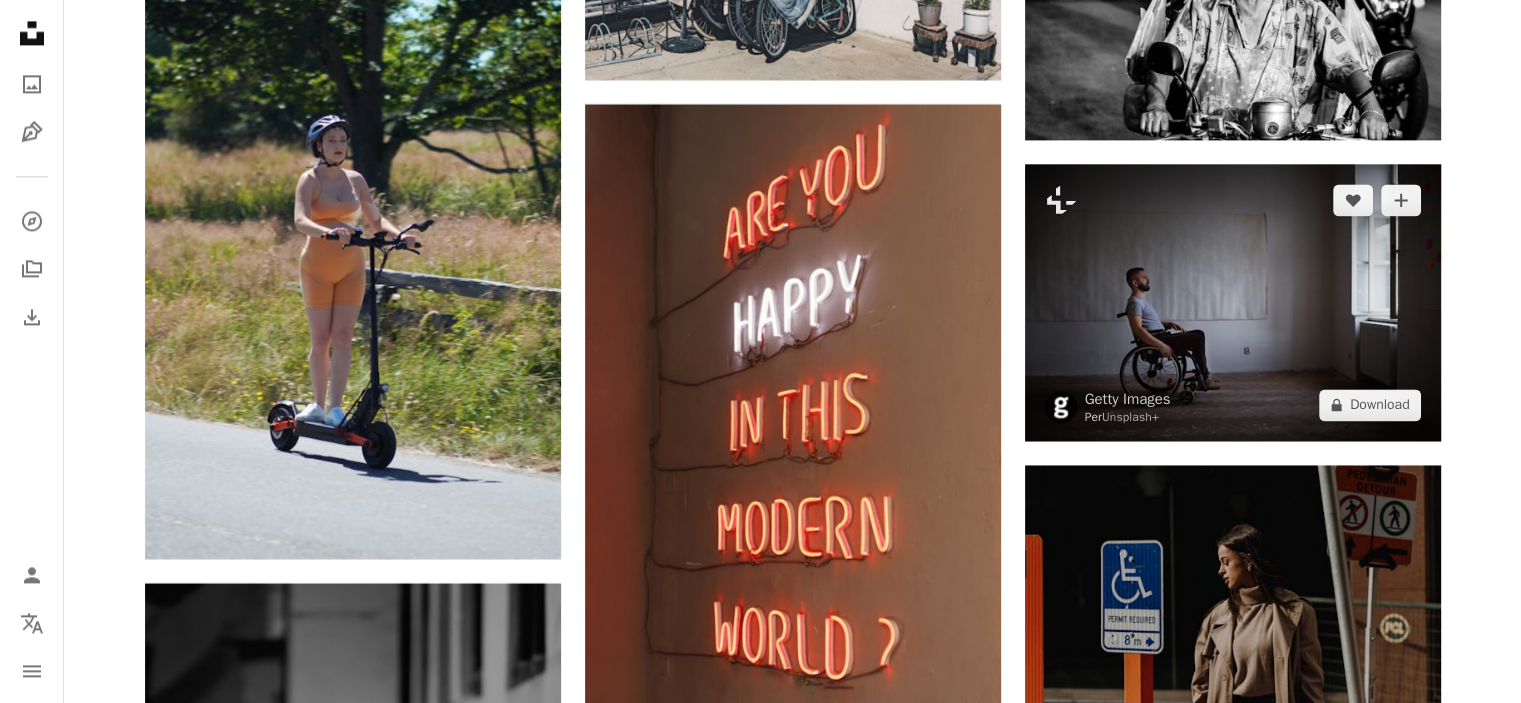click at bounding box center (1233, 302) 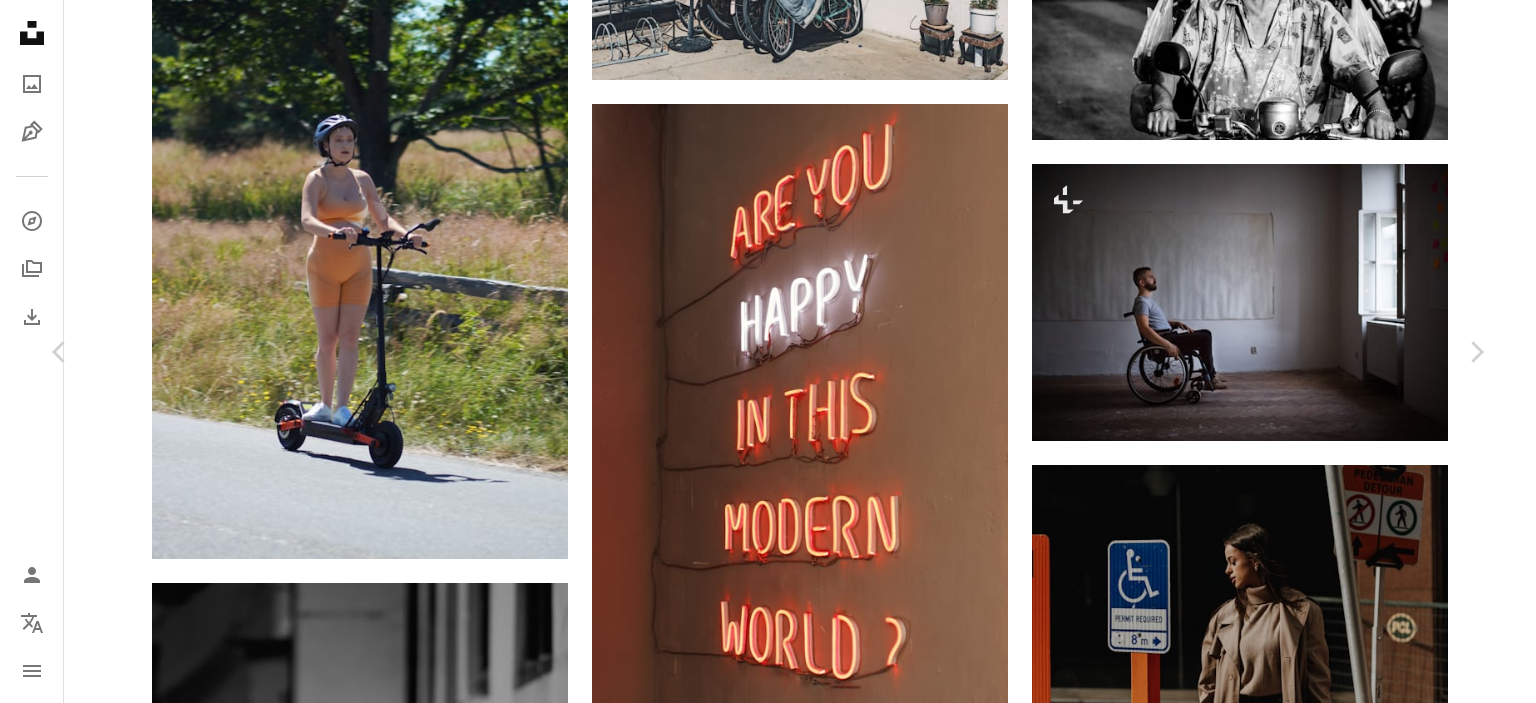 click on "An X shape Chevron left Chevron right Getty Images Per  Unsplash+ A heart A plus sign A lock Download Zoom in A forward-right arrow Condividi More Actions Calendar outlined Pubblicato il  25 aprile 2023 Safety Con licenza  Unsplash+ ufficio Azienda Tecnologia oscuro solo adulti pianificazione gestore sedia a rotelle barba seduto sanità e medicina una persona Utilizzo del computer occupazione maschi un solo uomo Professione professionale un solo giovane uomo all'interno di Immagini di dominio pubblico In questa serie Chevron right Plus sign for Unsplash+ Plus sign for Unsplash+ Plus sign for Unsplash+ Plus sign for Unsplash+ Plus sign for Unsplash+ Plus sign for Unsplash+ Plus sign for Unsplash+ Plus sign for Unsplash+ Plus sign for Unsplash+ Plus sign for Unsplash+ Immagini correlate Plus sign for Unsplash+ A heart A plus sign Getty Images Per  Unsplash+ A lock Download Plus sign for Unsplash+ A heart A plus sign Getty Images Per  Unsplash+ A lock Download Plus sign for Unsplash+ A heart A plus sign Per" at bounding box center [768, 4815] 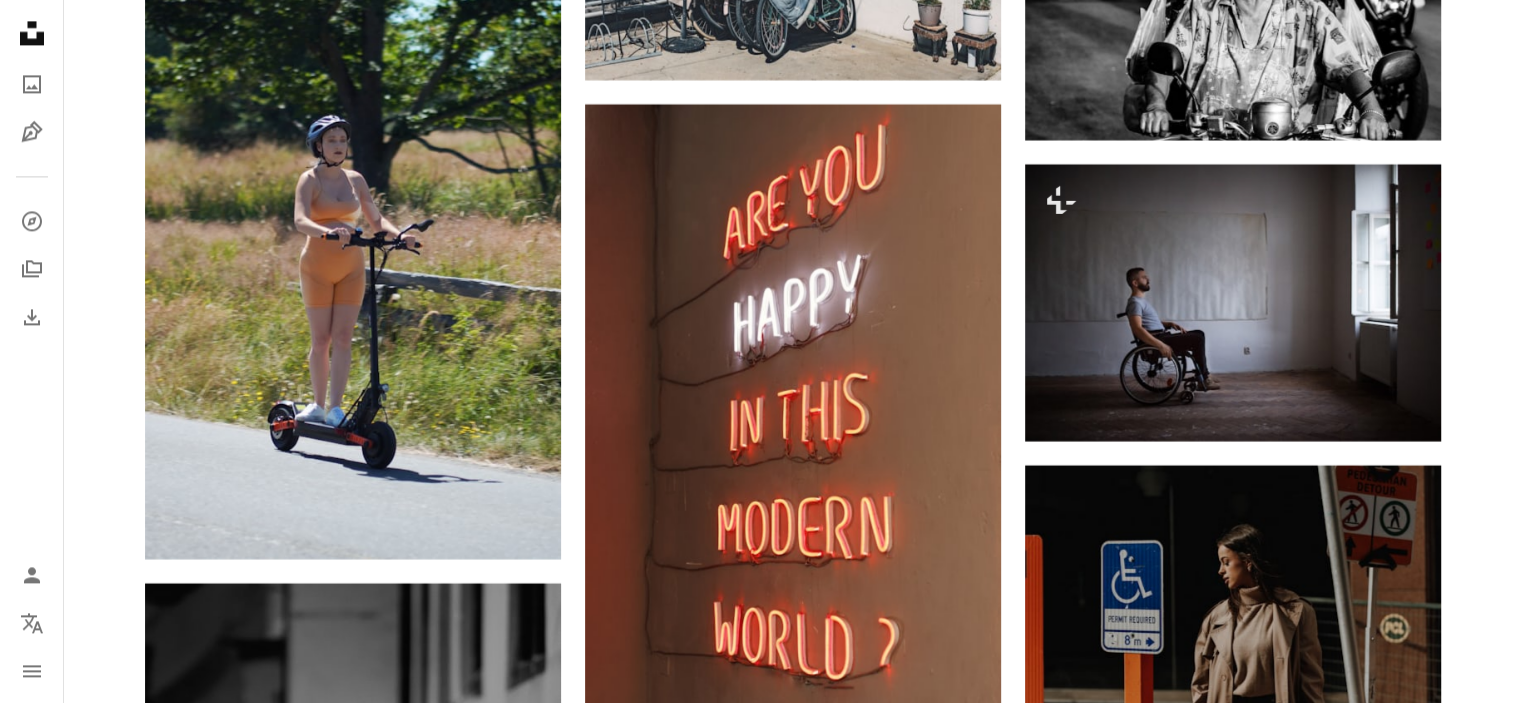 scroll, scrollTop: 63343, scrollLeft: 0, axis: vertical 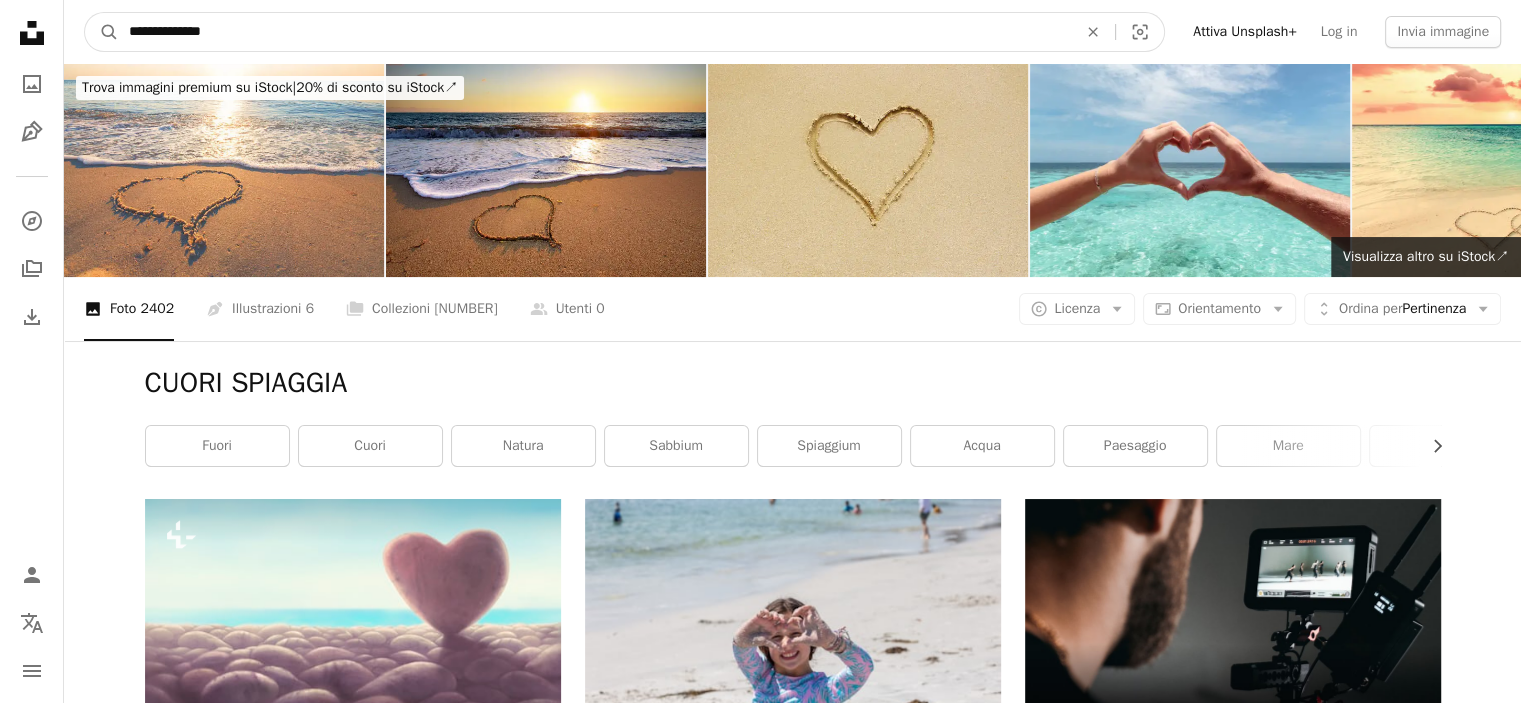 drag, startPoint x: 271, startPoint y: 41, endPoint x: 91, endPoint y: 1, distance: 184.39088 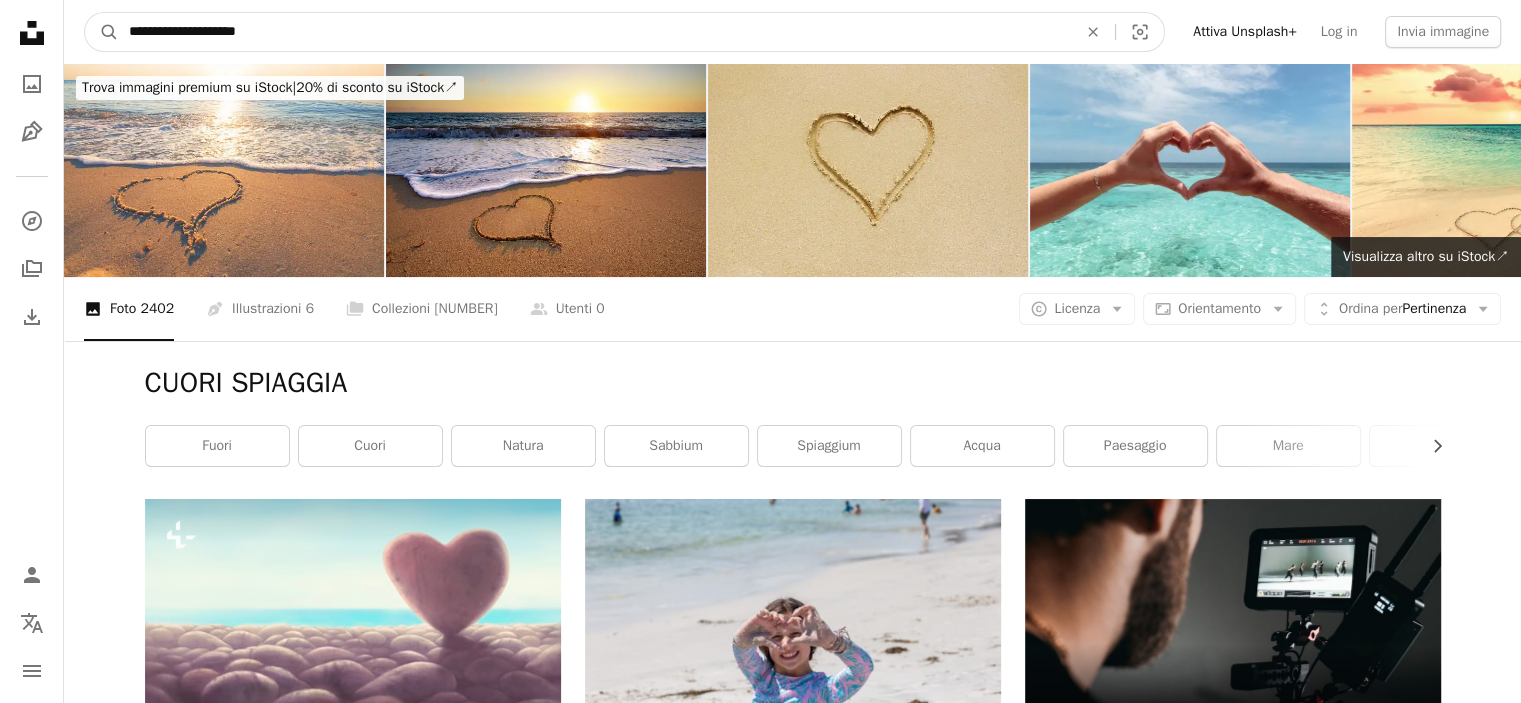 type on "**********" 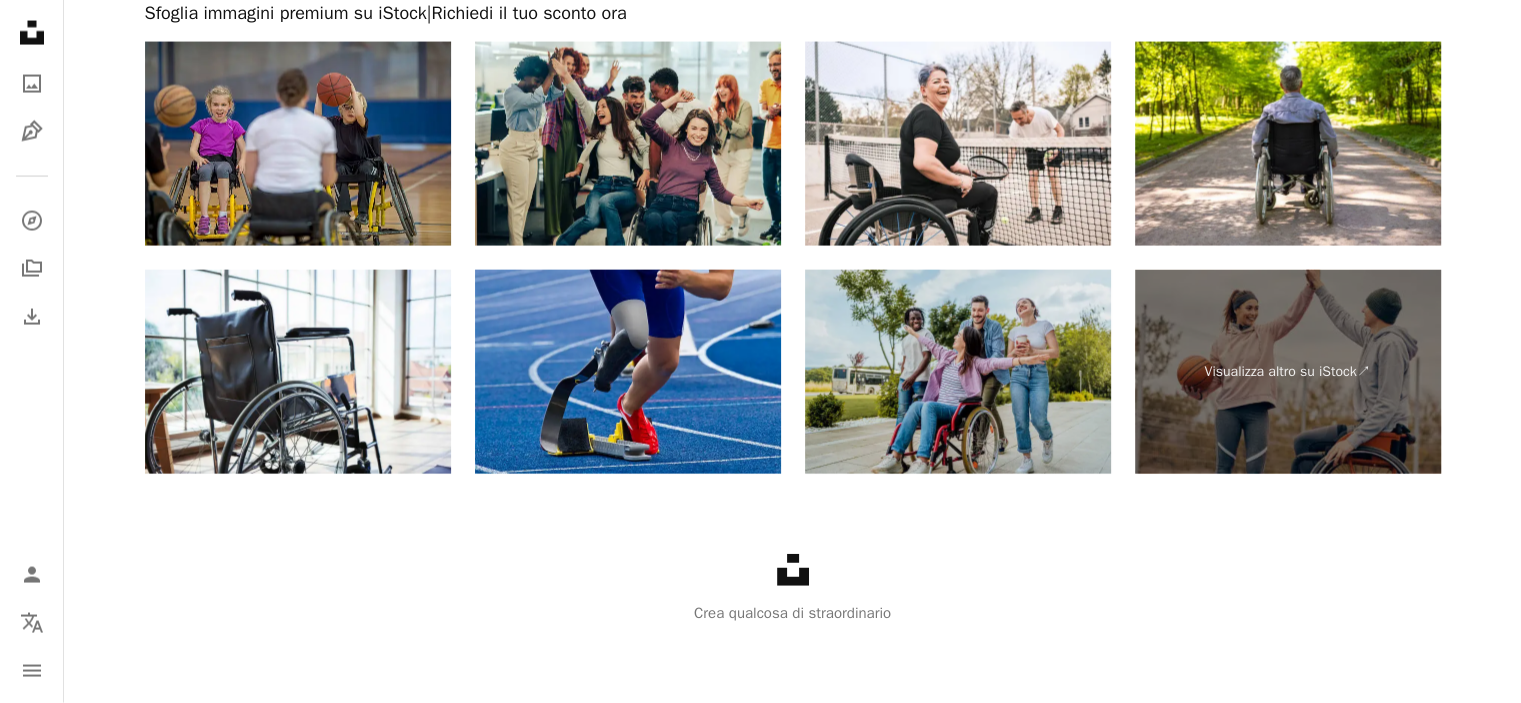 scroll, scrollTop: 3616, scrollLeft: 0, axis: vertical 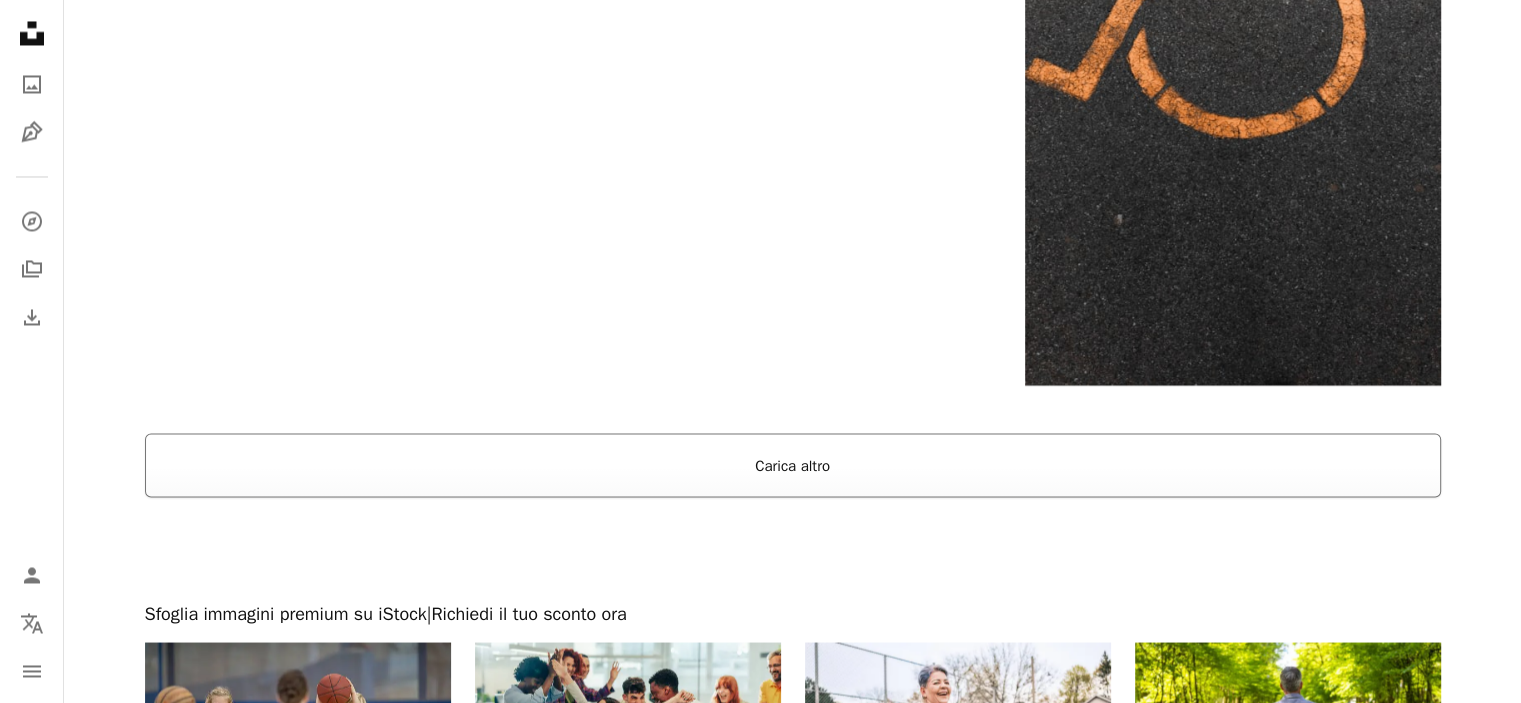 click on "Carica altro" at bounding box center (793, 465) 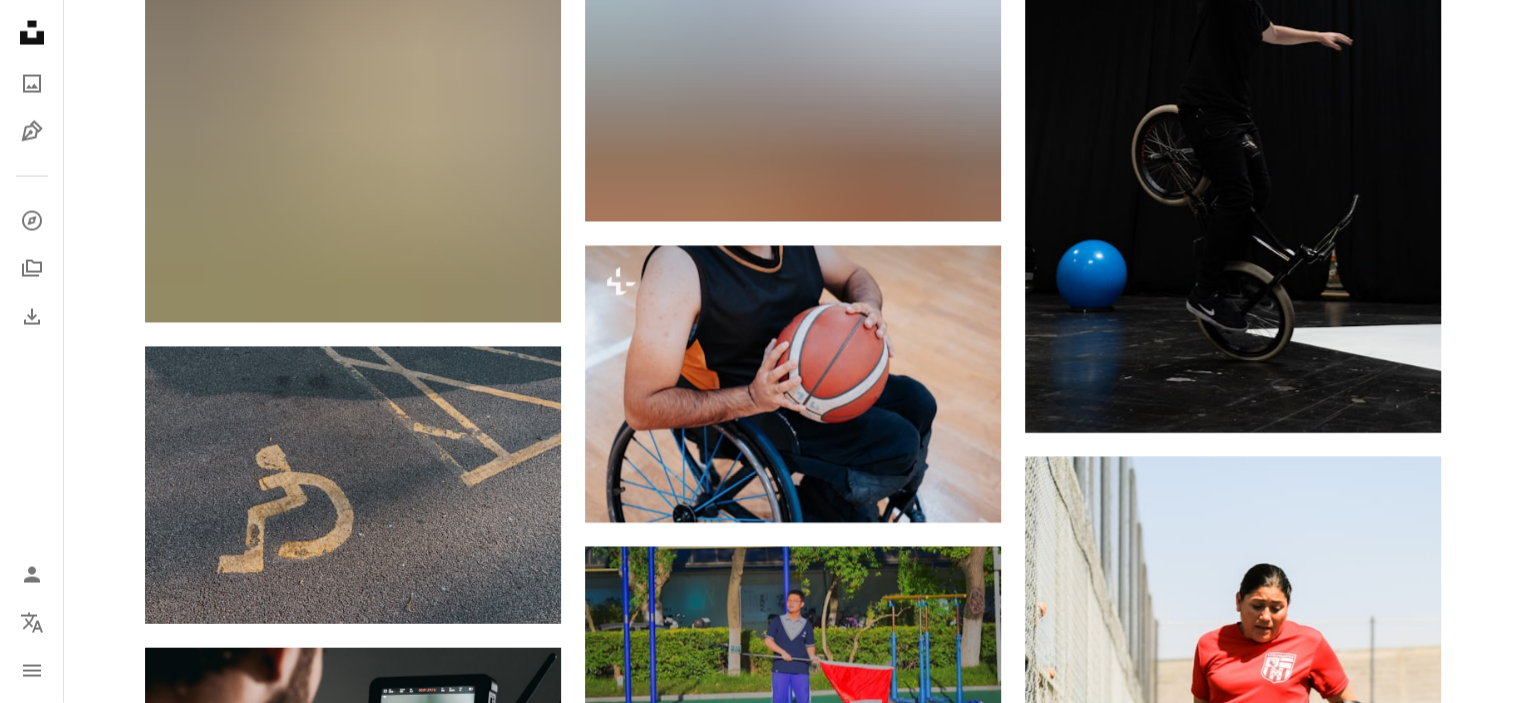 scroll, scrollTop: 3516, scrollLeft: 0, axis: vertical 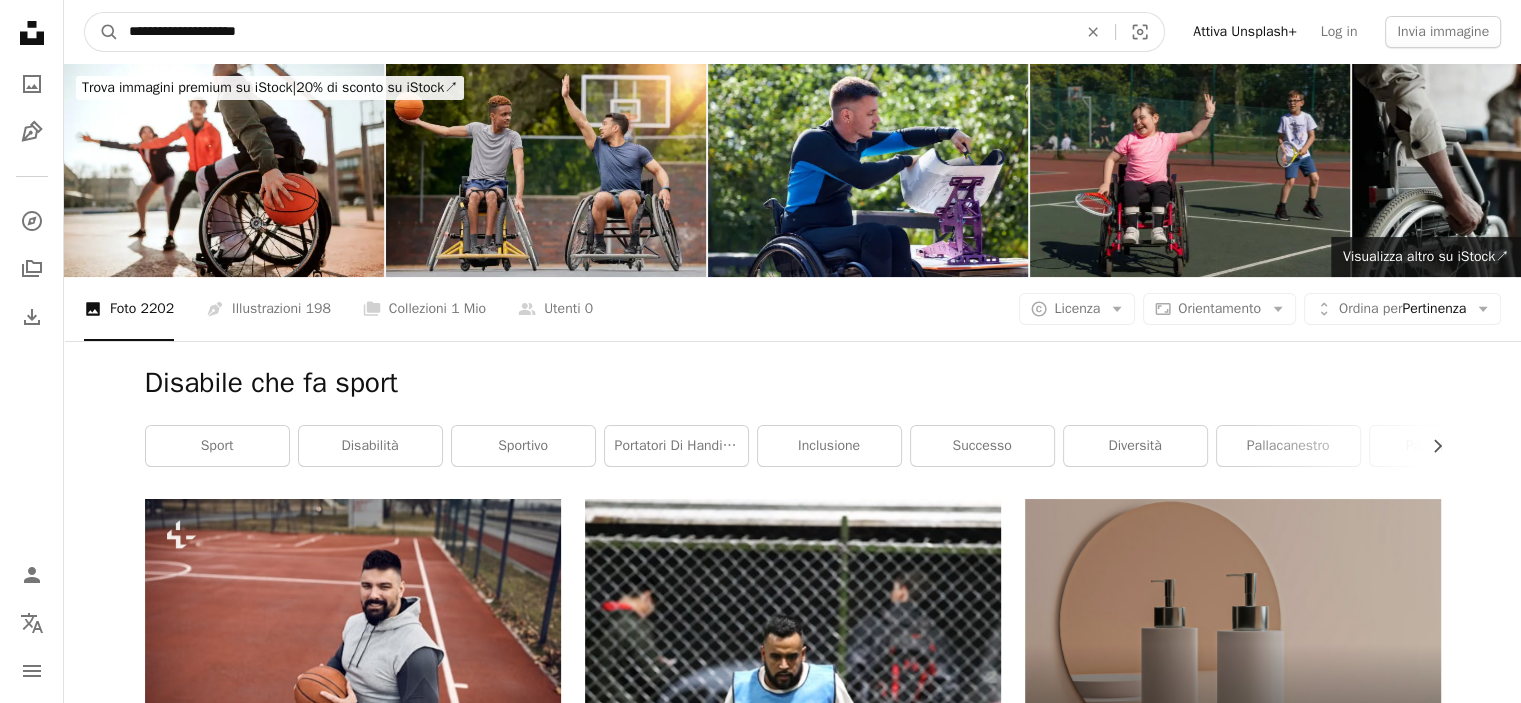drag, startPoint x: 273, startPoint y: 29, endPoint x: 223, endPoint y: 27, distance: 50.039986 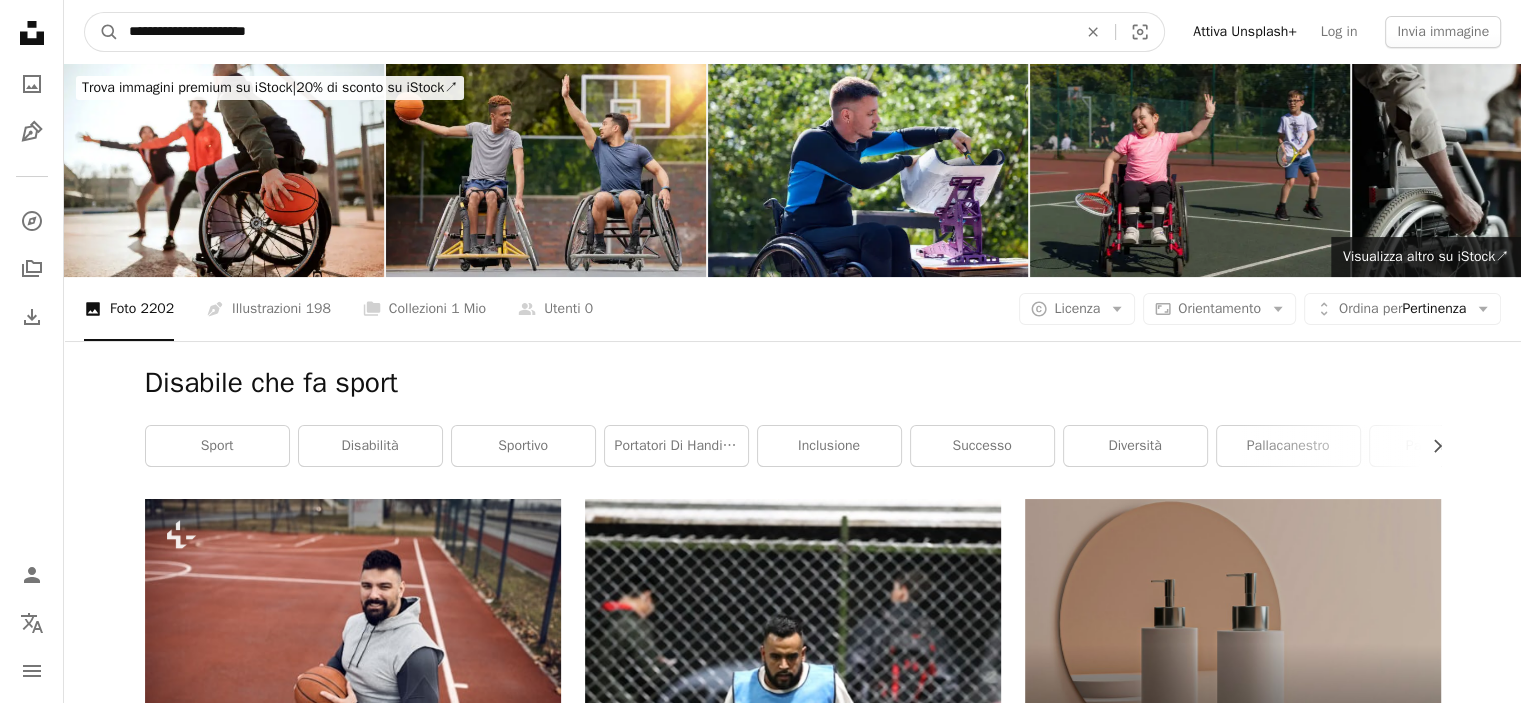 type on "**********" 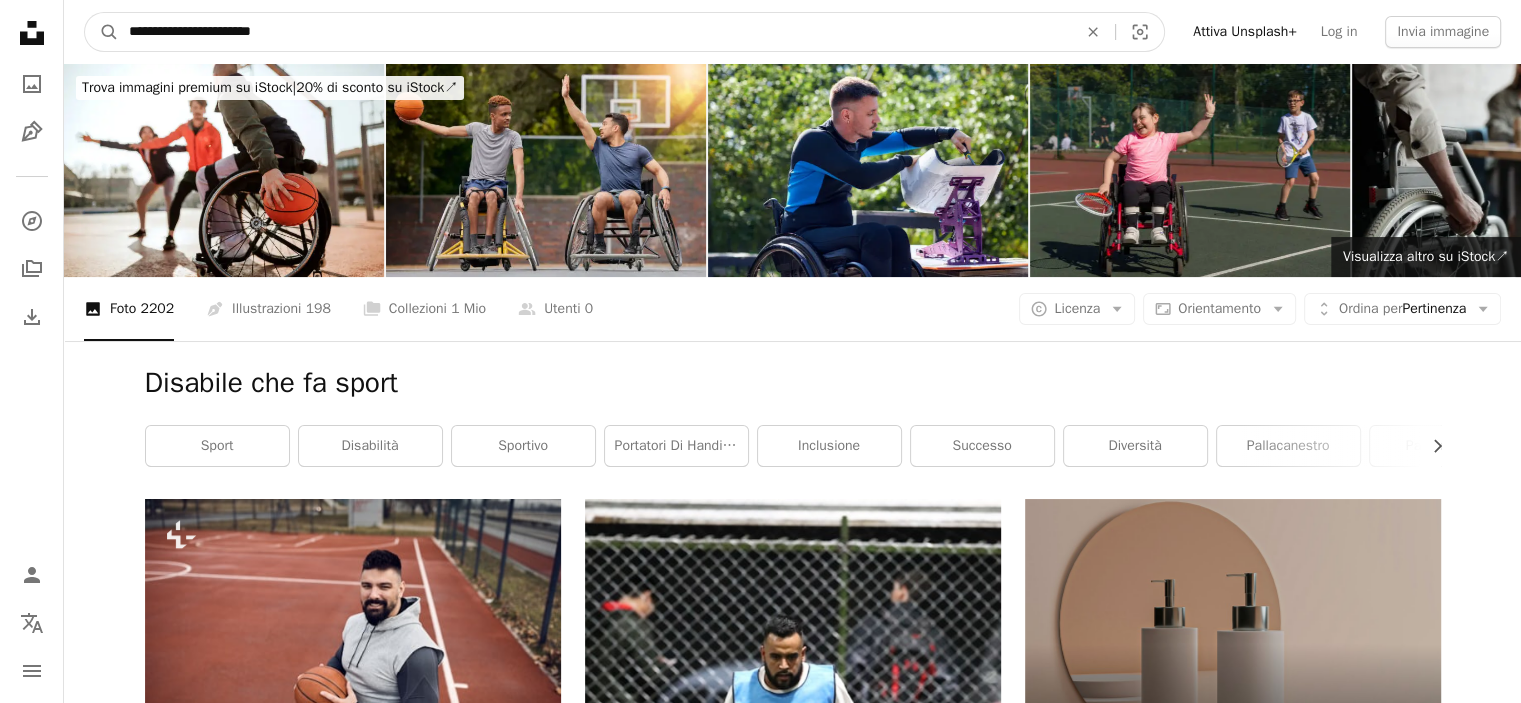 click on "A magnifying glass" at bounding box center (102, 32) 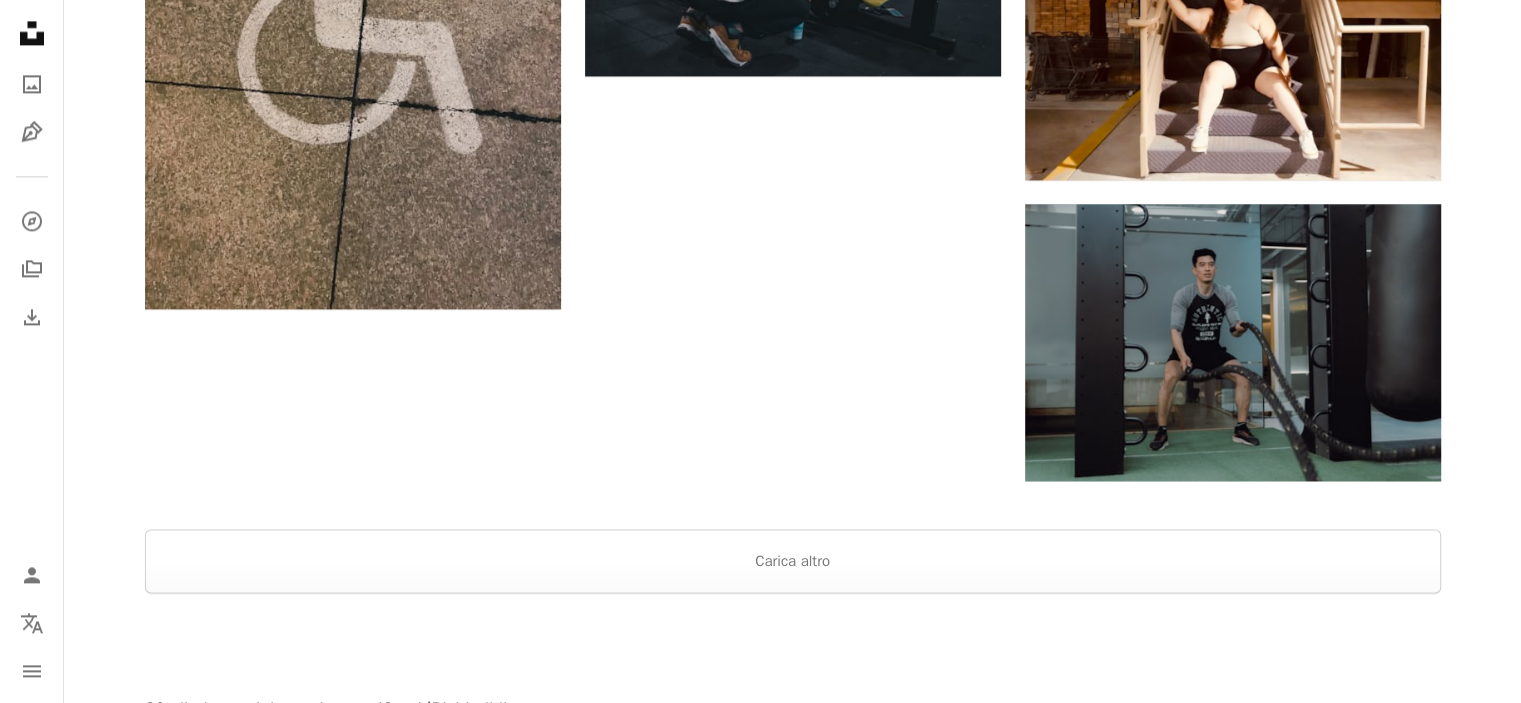 scroll, scrollTop: 3300, scrollLeft: 0, axis: vertical 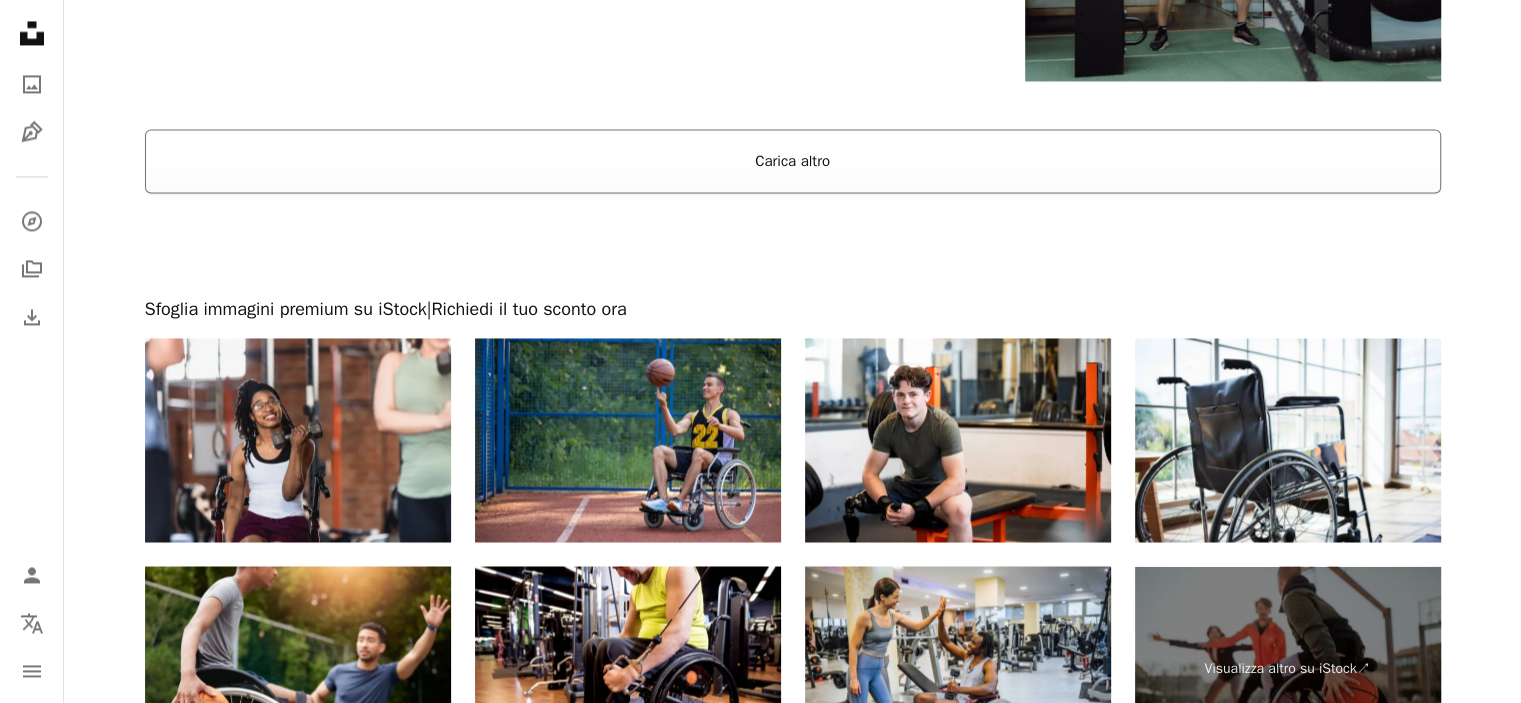 click on "Carica altro" at bounding box center [793, 161] 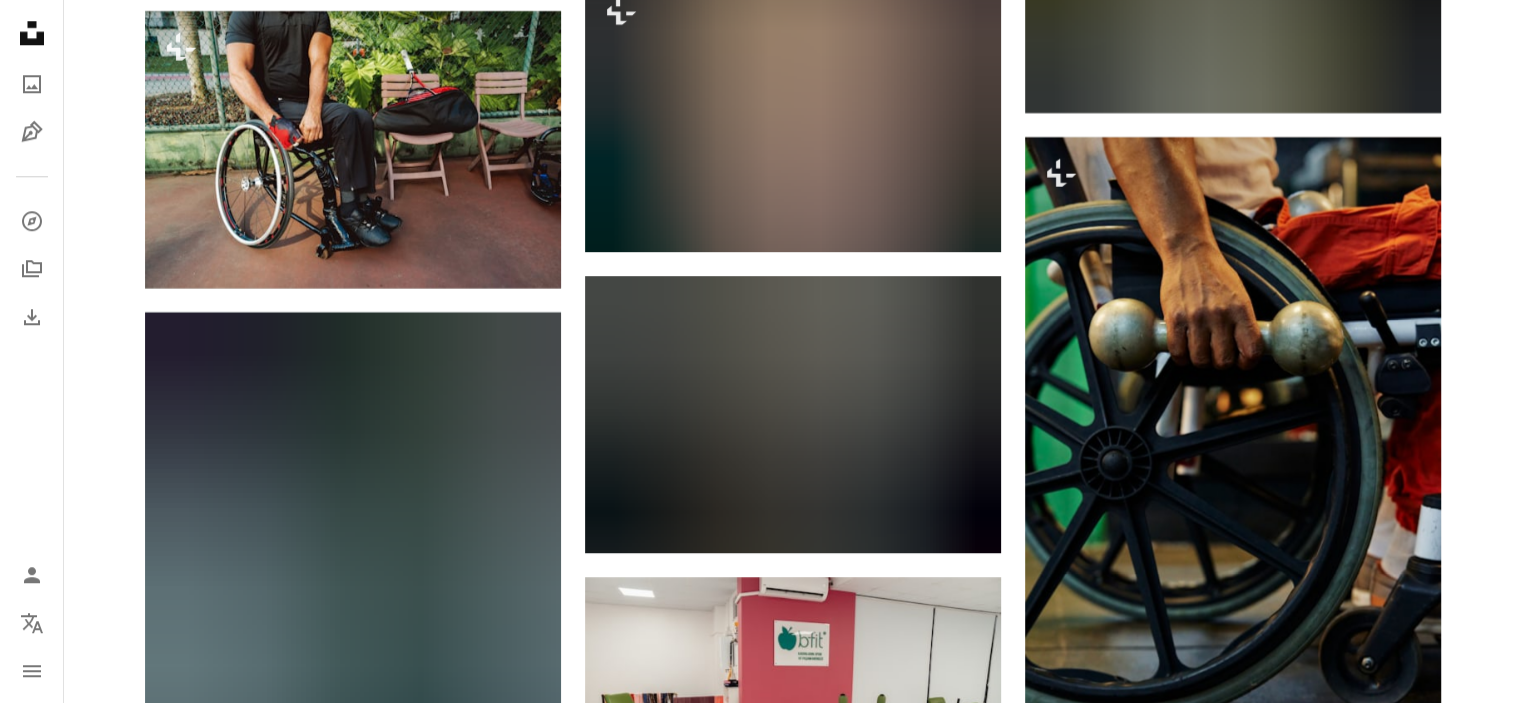 scroll, scrollTop: 47500, scrollLeft: 0, axis: vertical 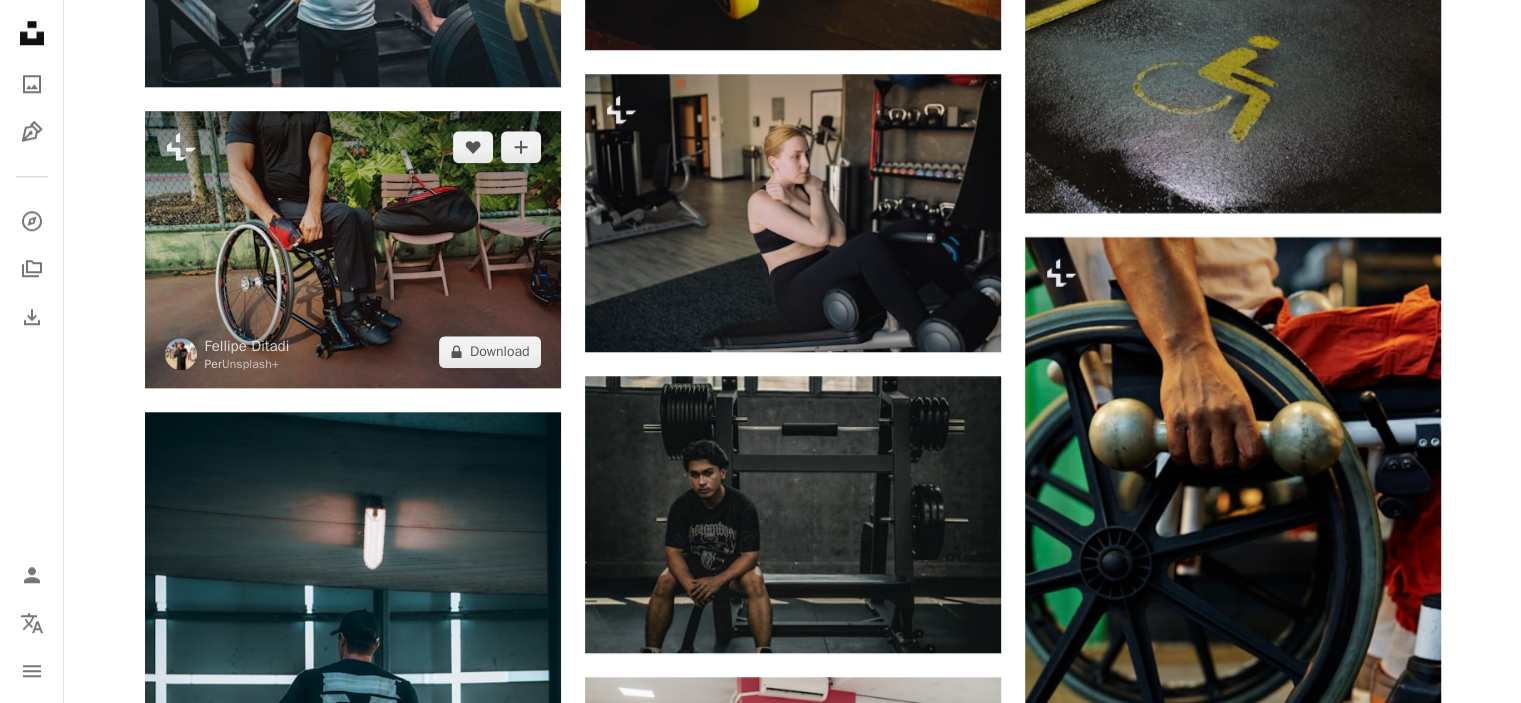 click at bounding box center [353, 249] 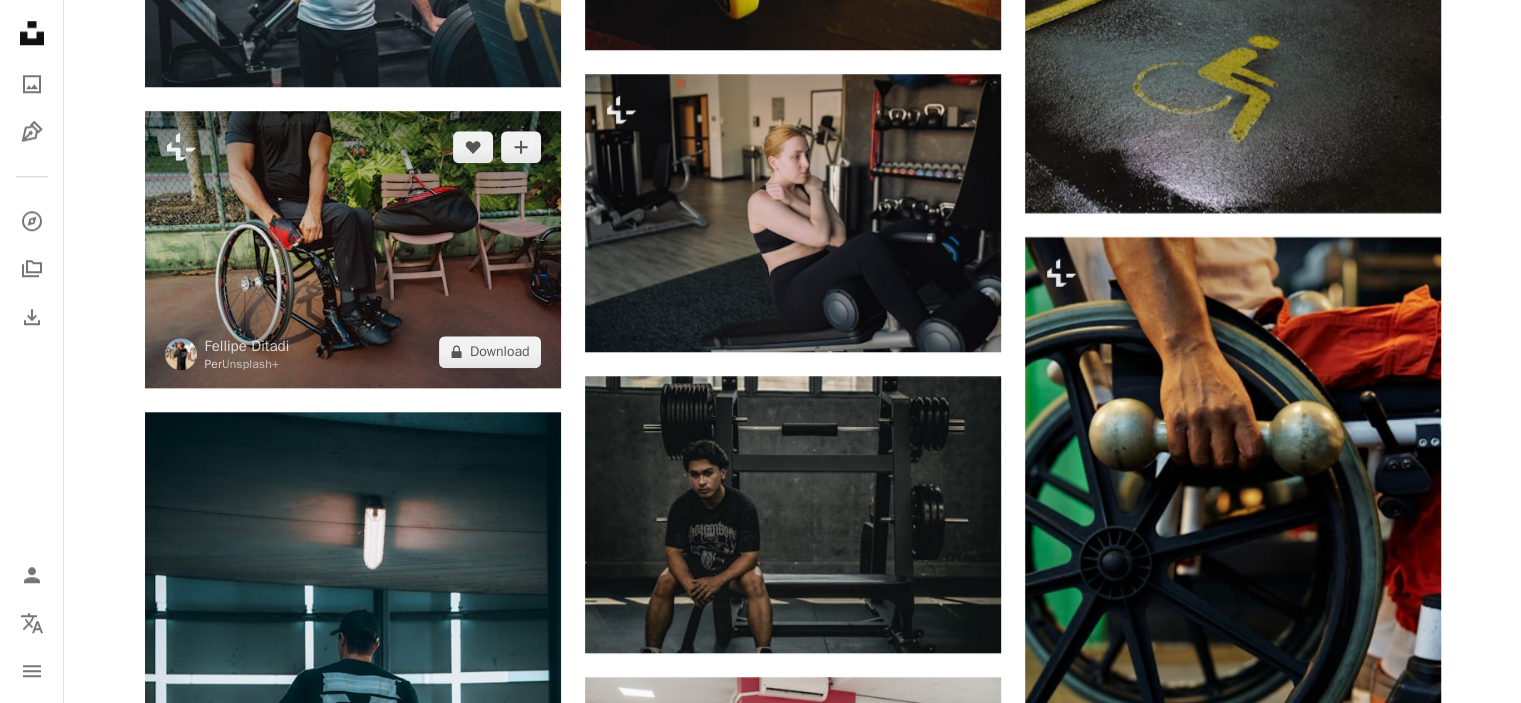 click at bounding box center (353, 249) 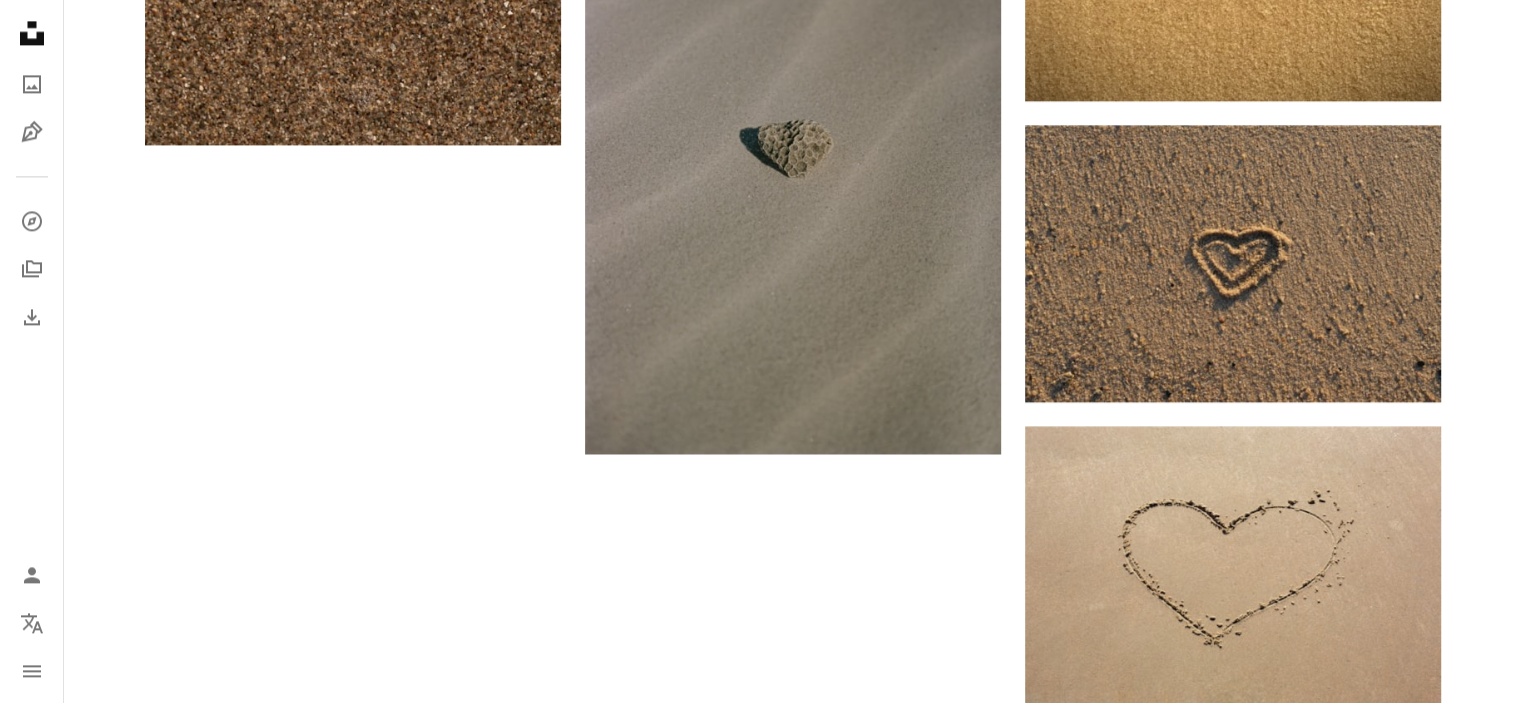 scroll, scrollTop: 0, scrollLeft: 0, axis: both 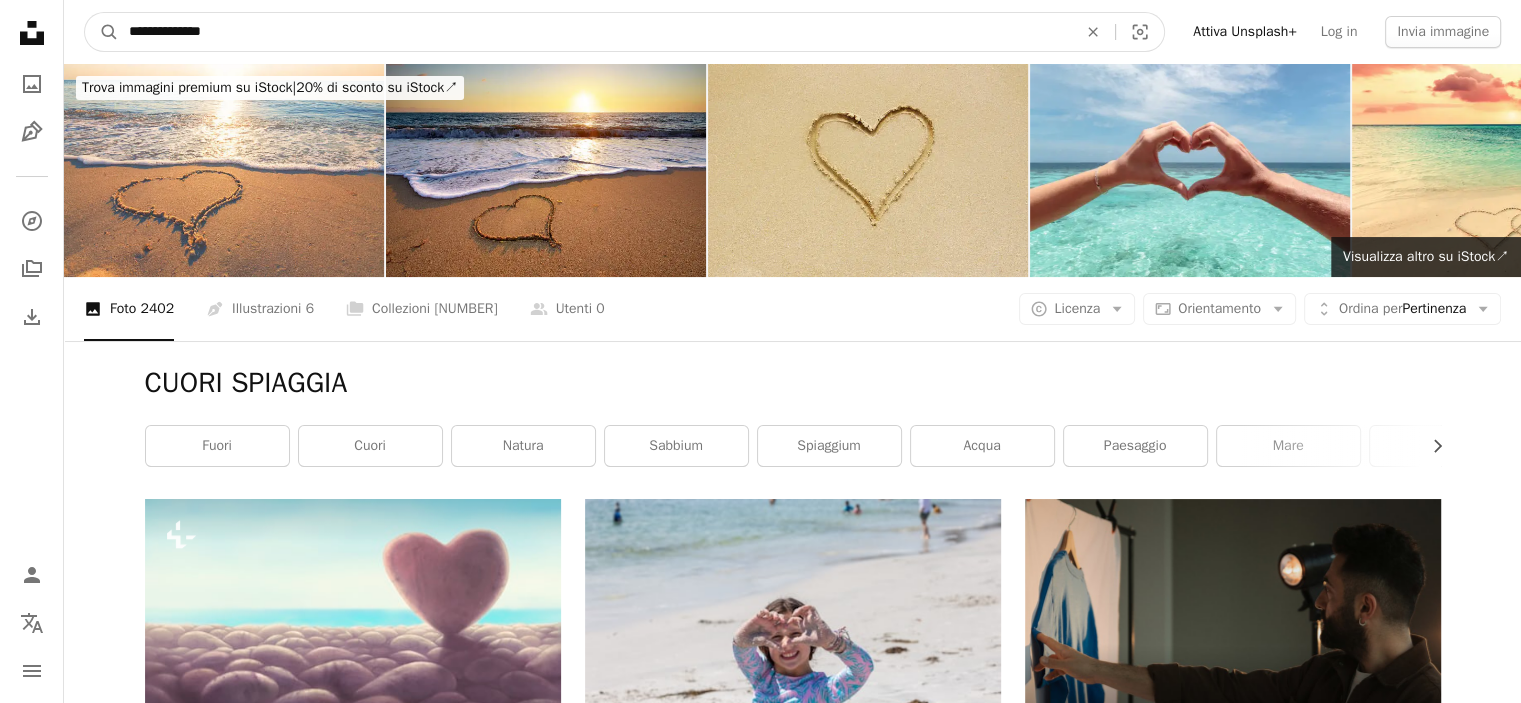 drag, startPoint x: 254, startPoint y: 32, endPoint x: 19, endPoint y: 6, distance: 236.43393 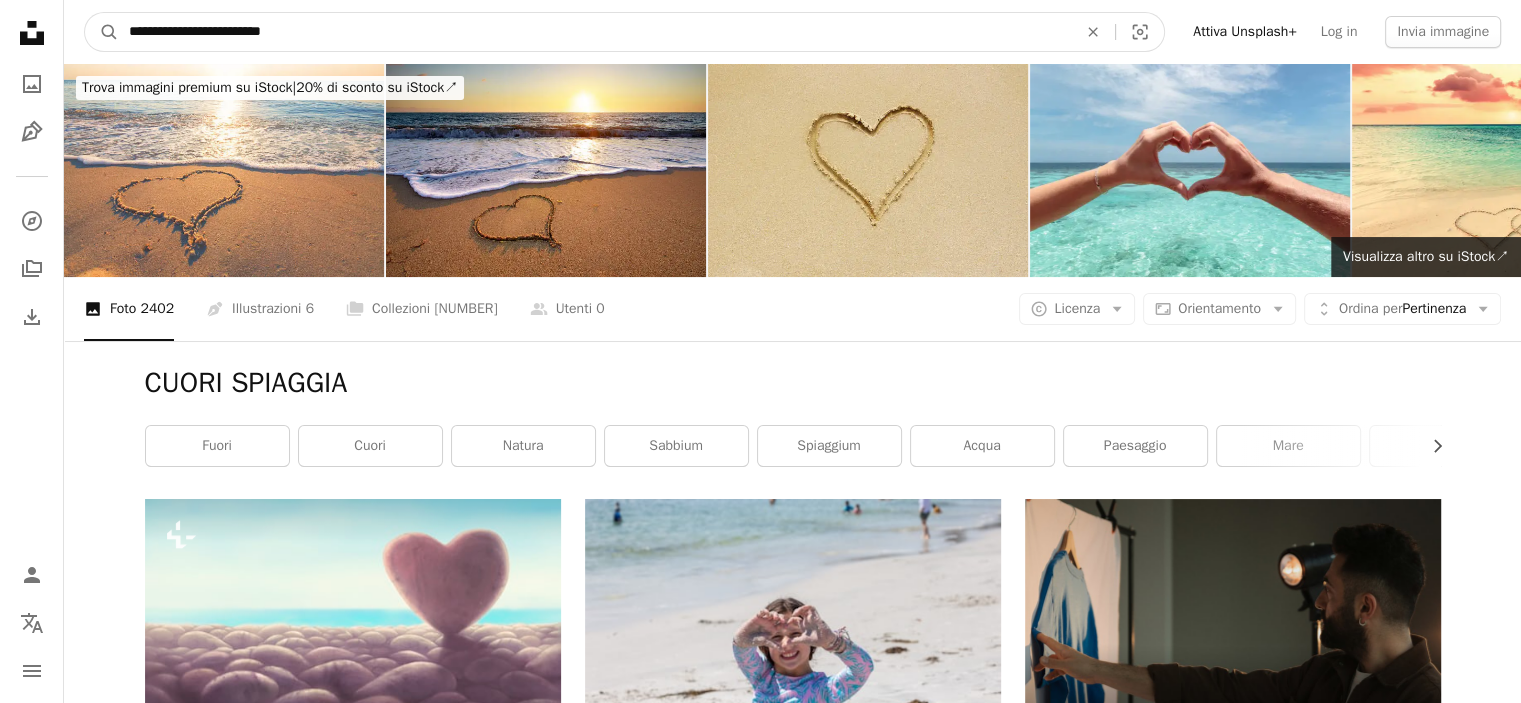 type on "**********" 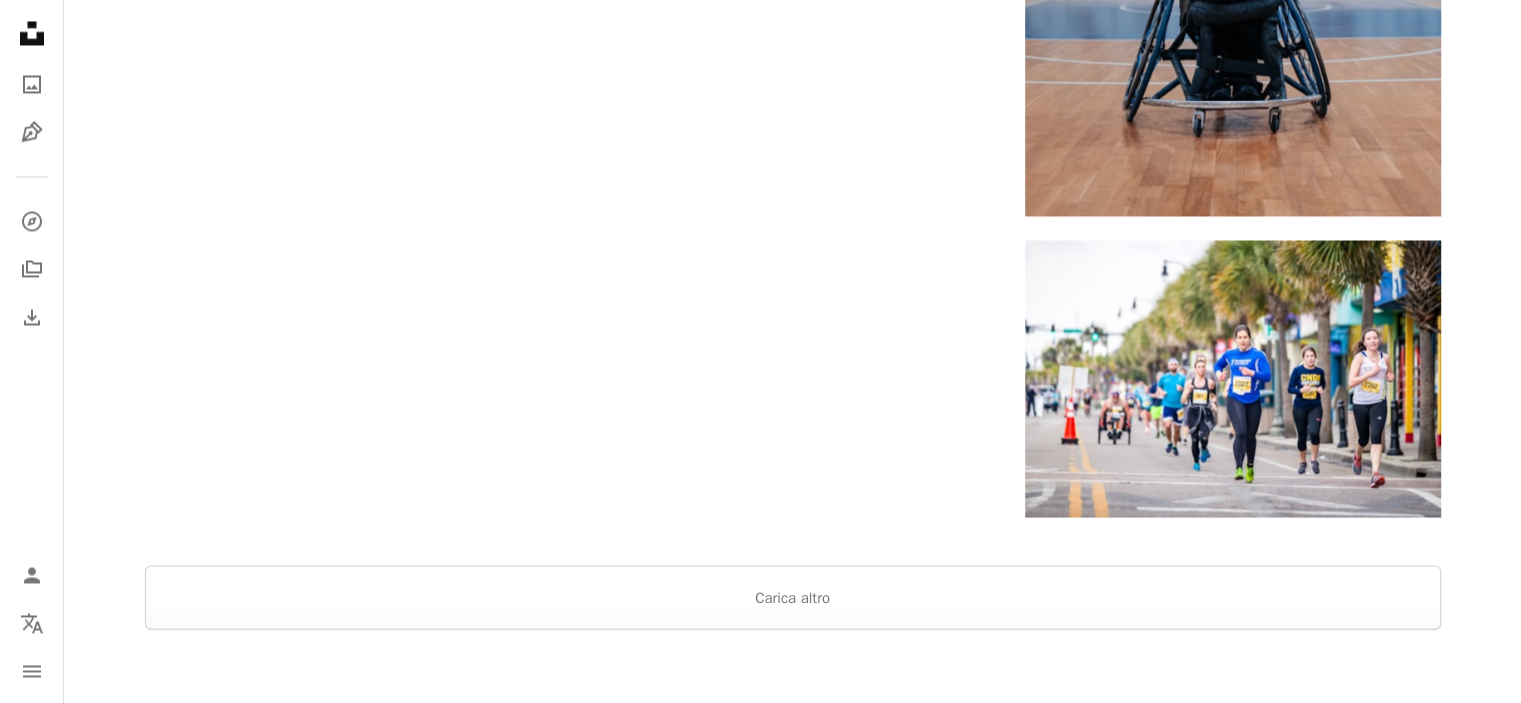 scroll, scrollTop: 3900, scrollLeft: 0, axis: vertical 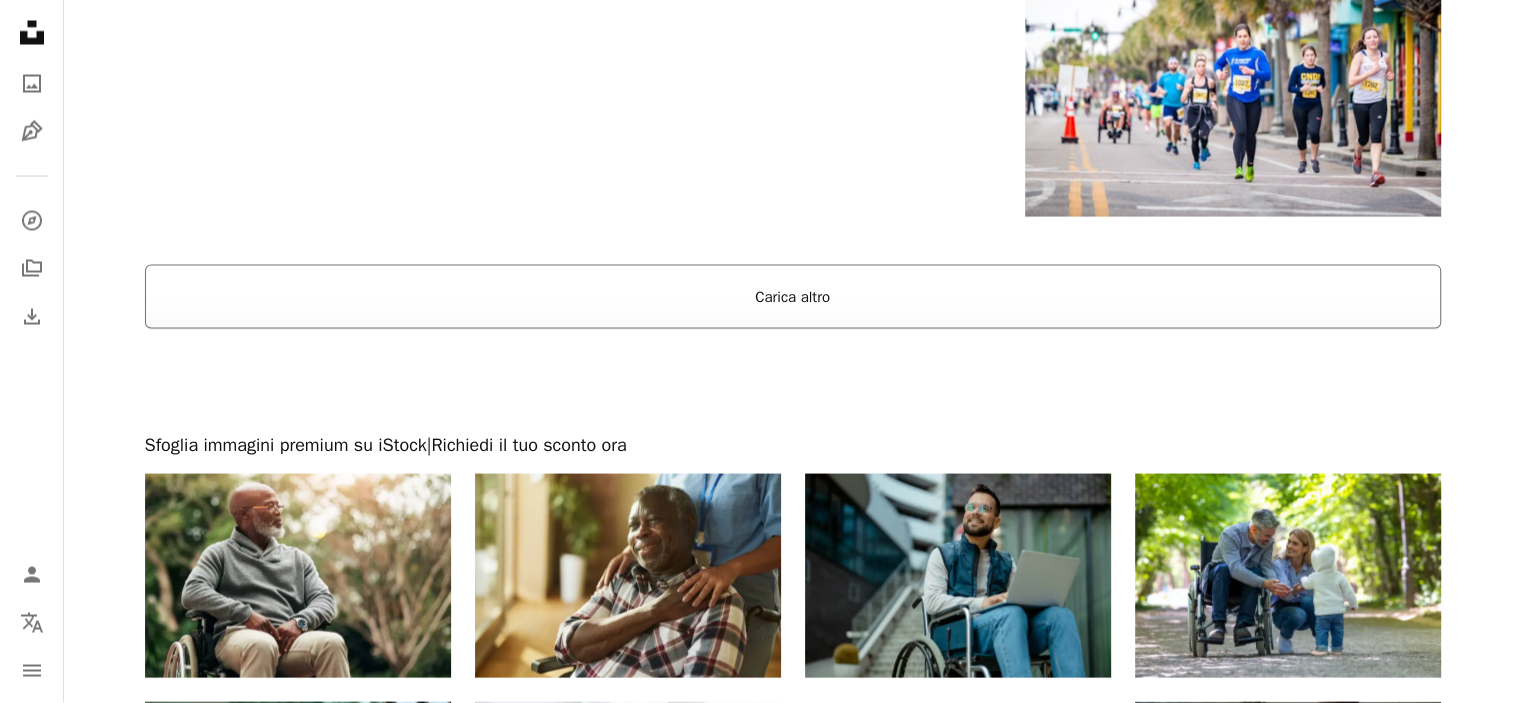click on "Carica altro" at bounding box center [793, 297] 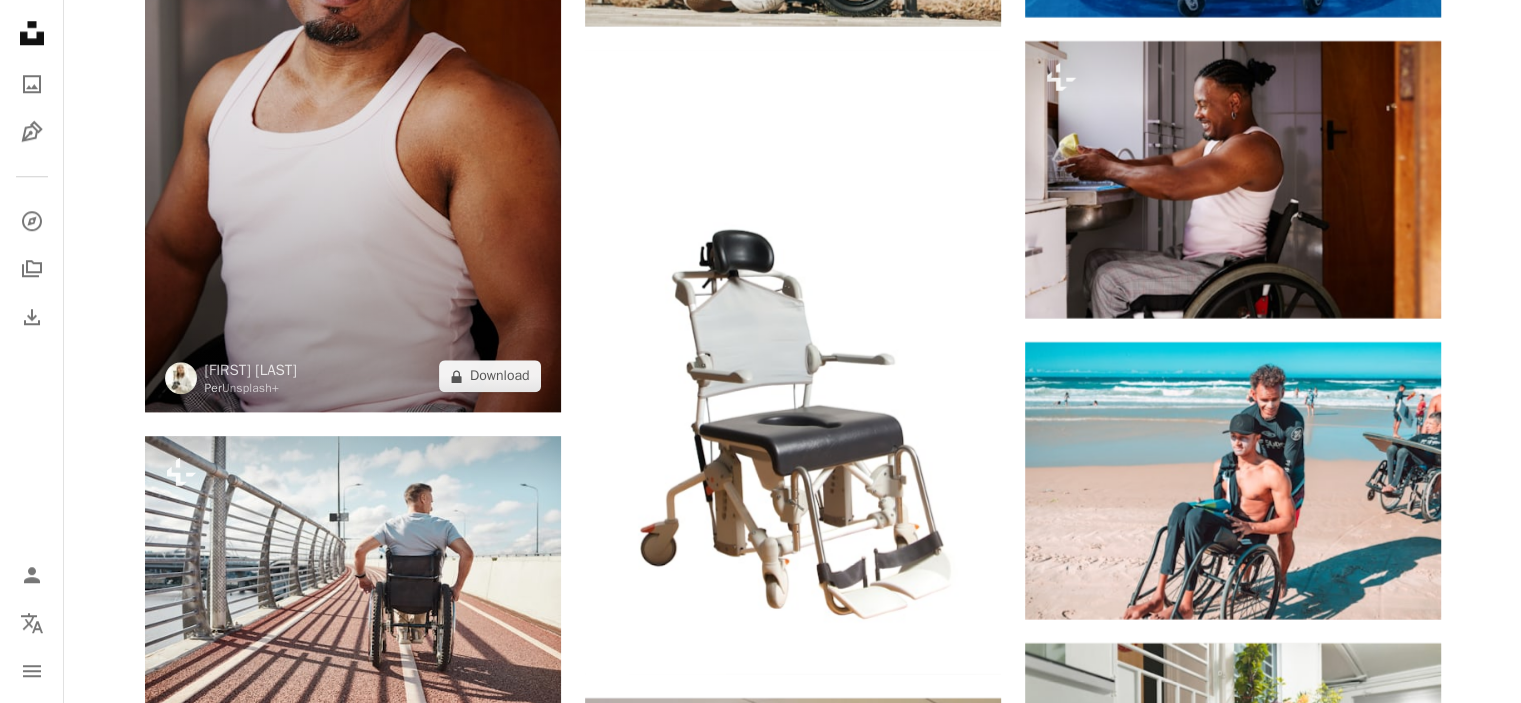 scroll, scrollTop: 17300, scrollLeft: 0, axis: vertical 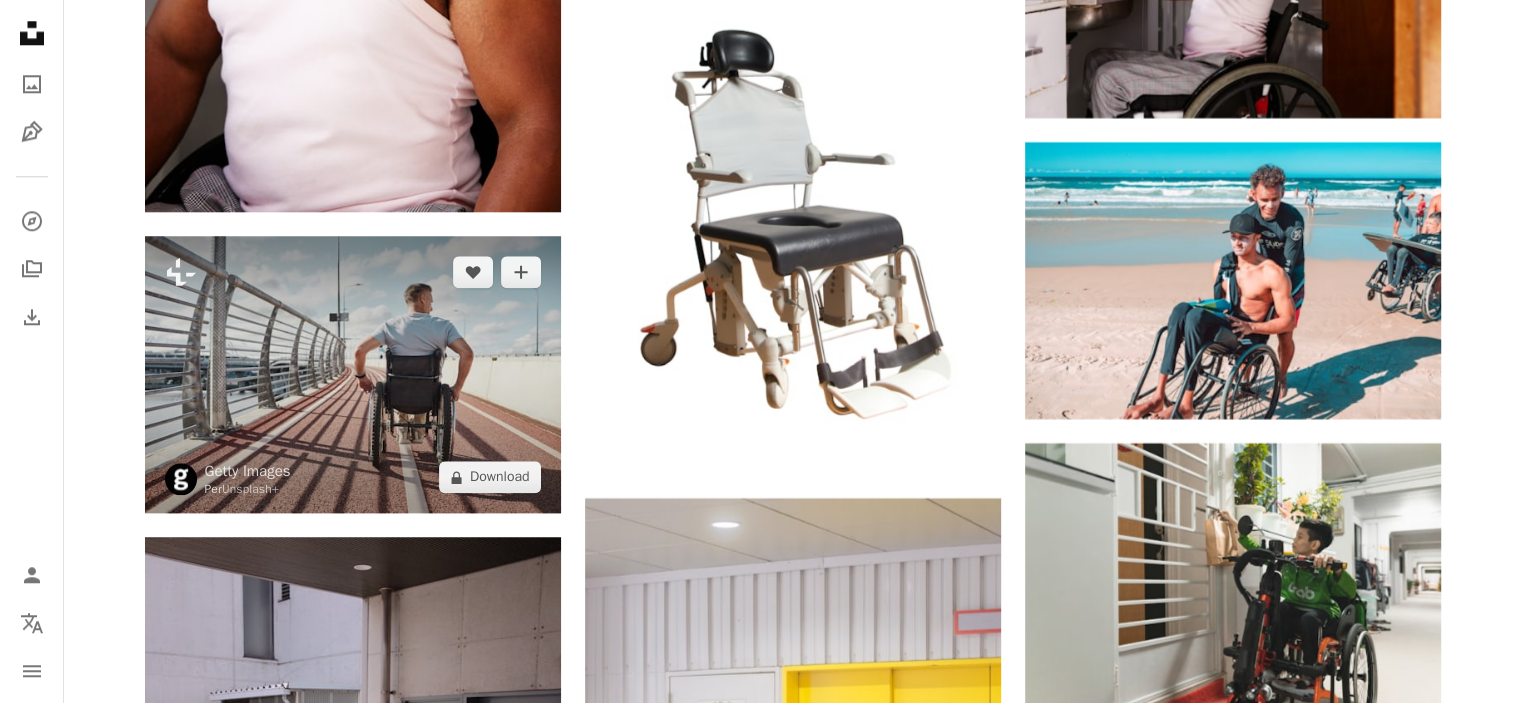 click at bounding box center (353, 374) 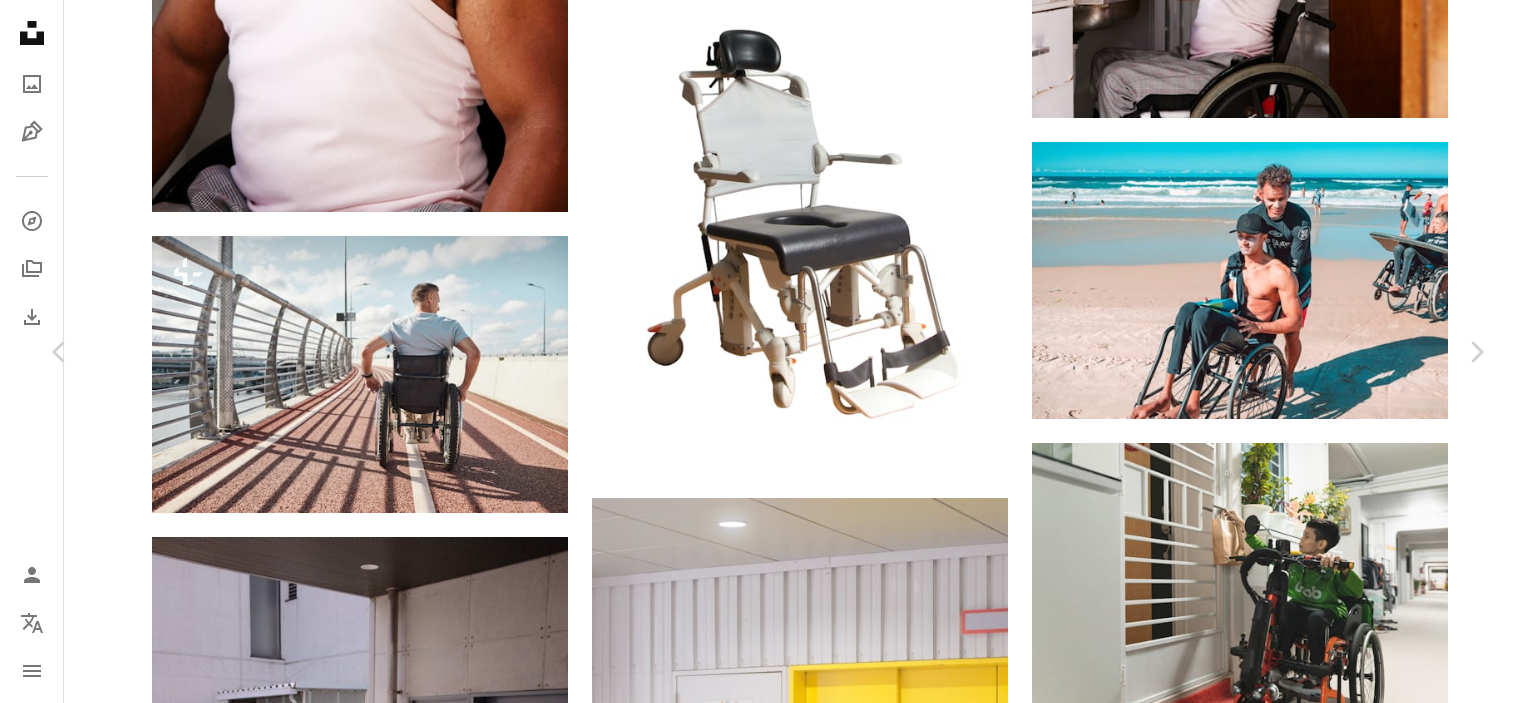 click on "A lock Download" at bounding box center (1329, 4604) 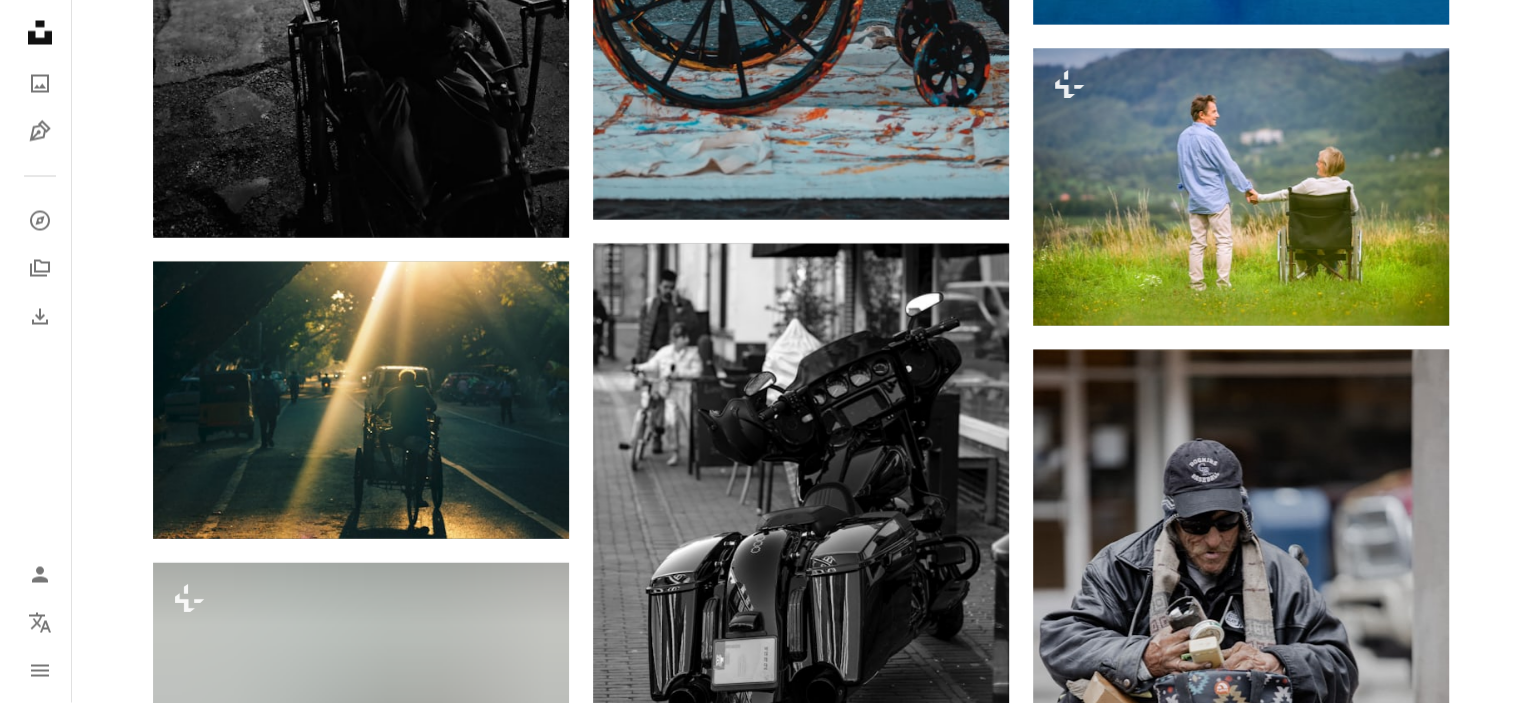 scroll, scrollTop: 27100, scrollLeft: 0, axis: vertical 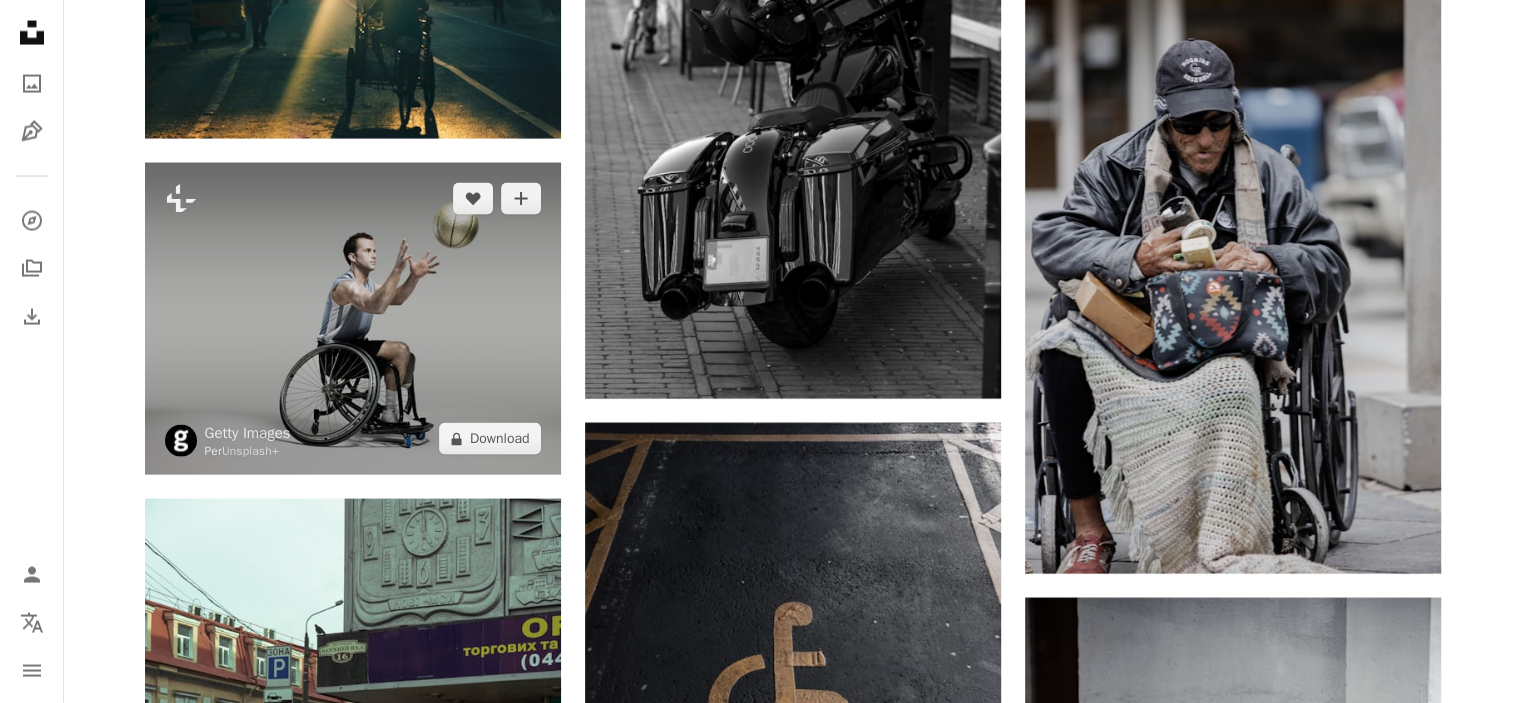 click at bounding box center [353, 319] 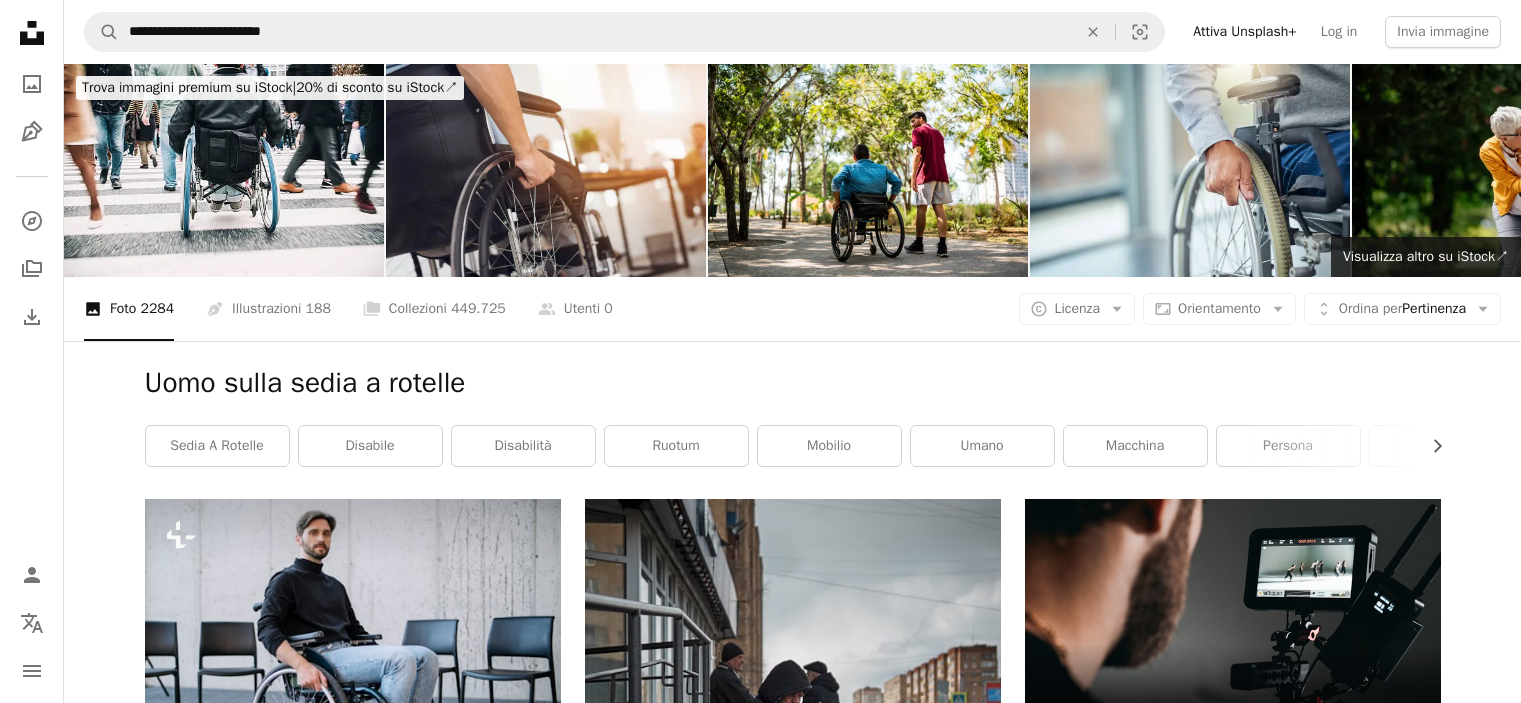 click at bounding box center [498, 60430] 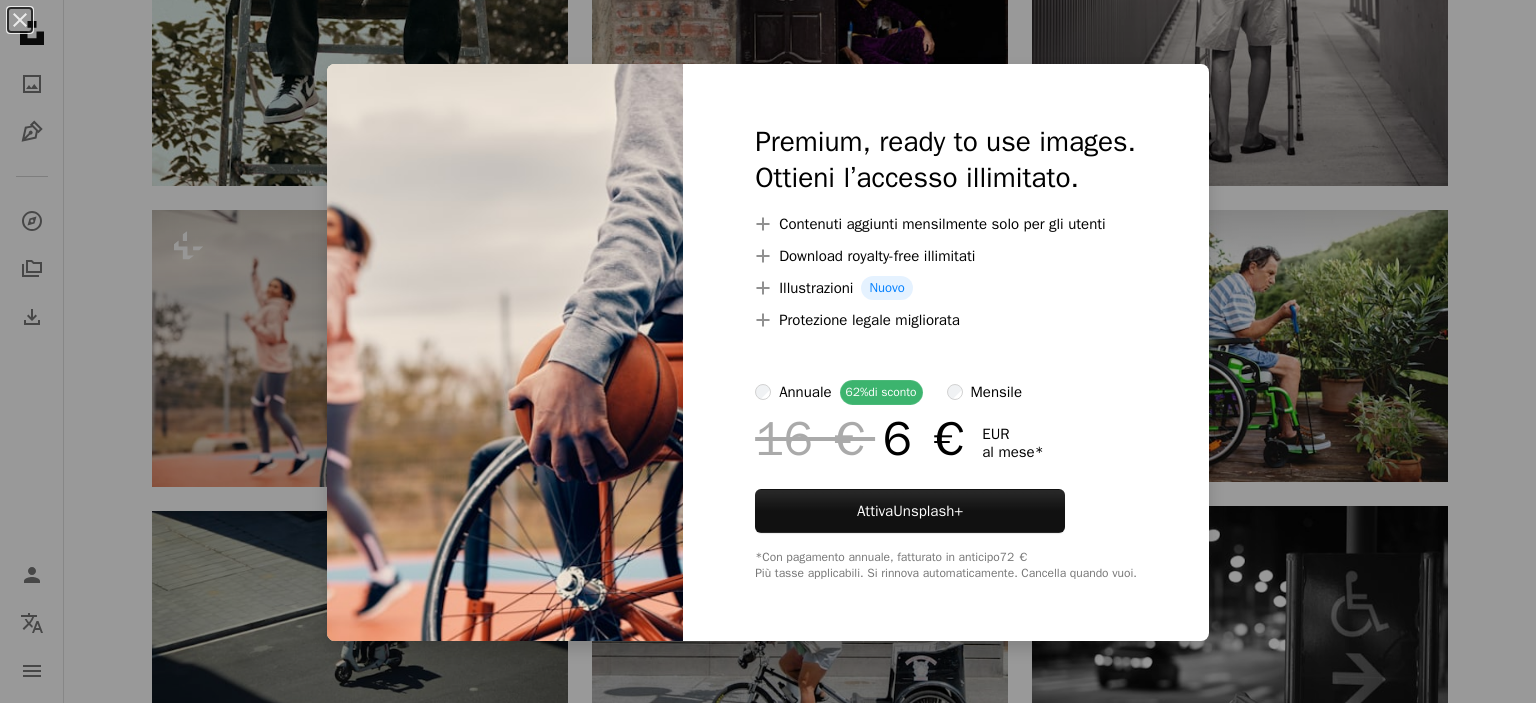 scroll, scrollTop: 55800, scrollLeft: 0, axis: vertical 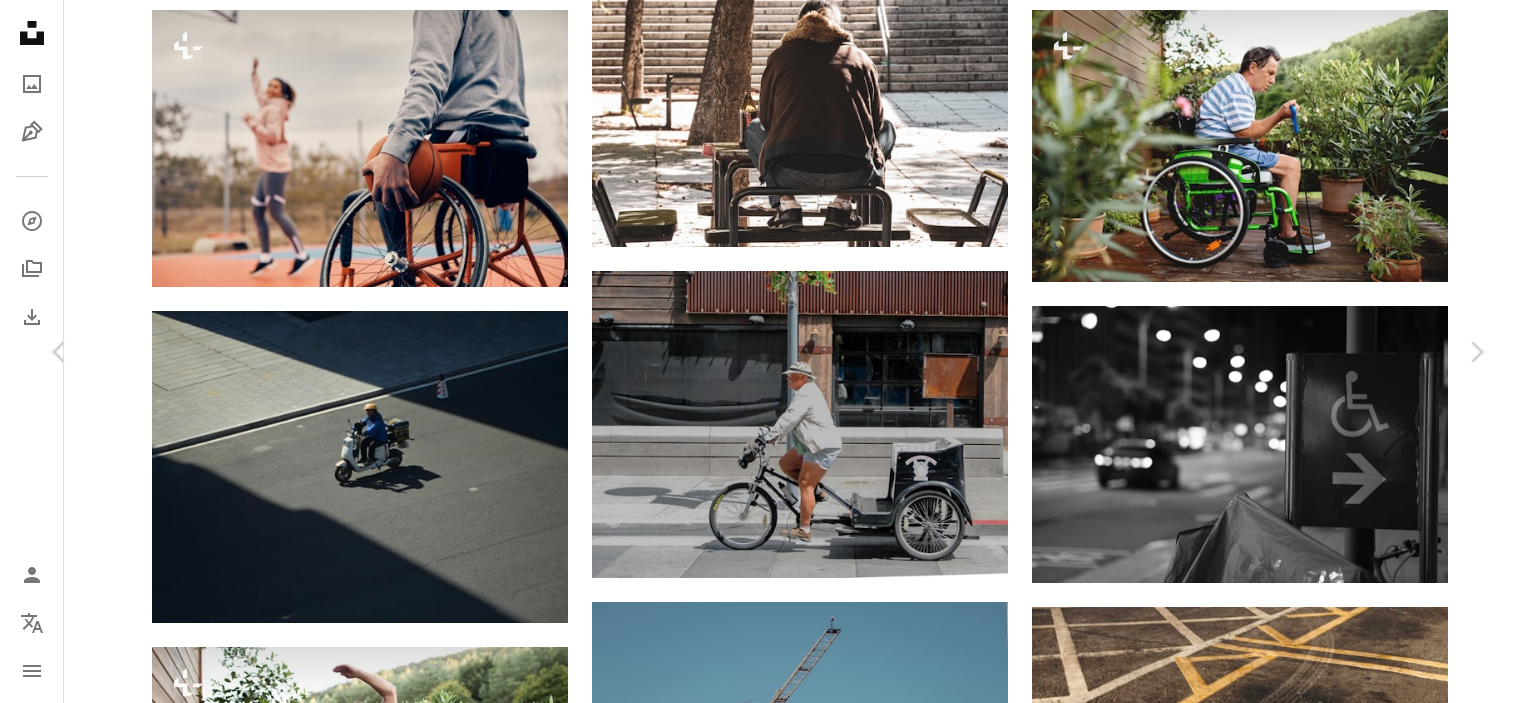 click on "Pubblicato il [DAY] [MONTH] [YEAR]" at bounding box center [768, 4429] 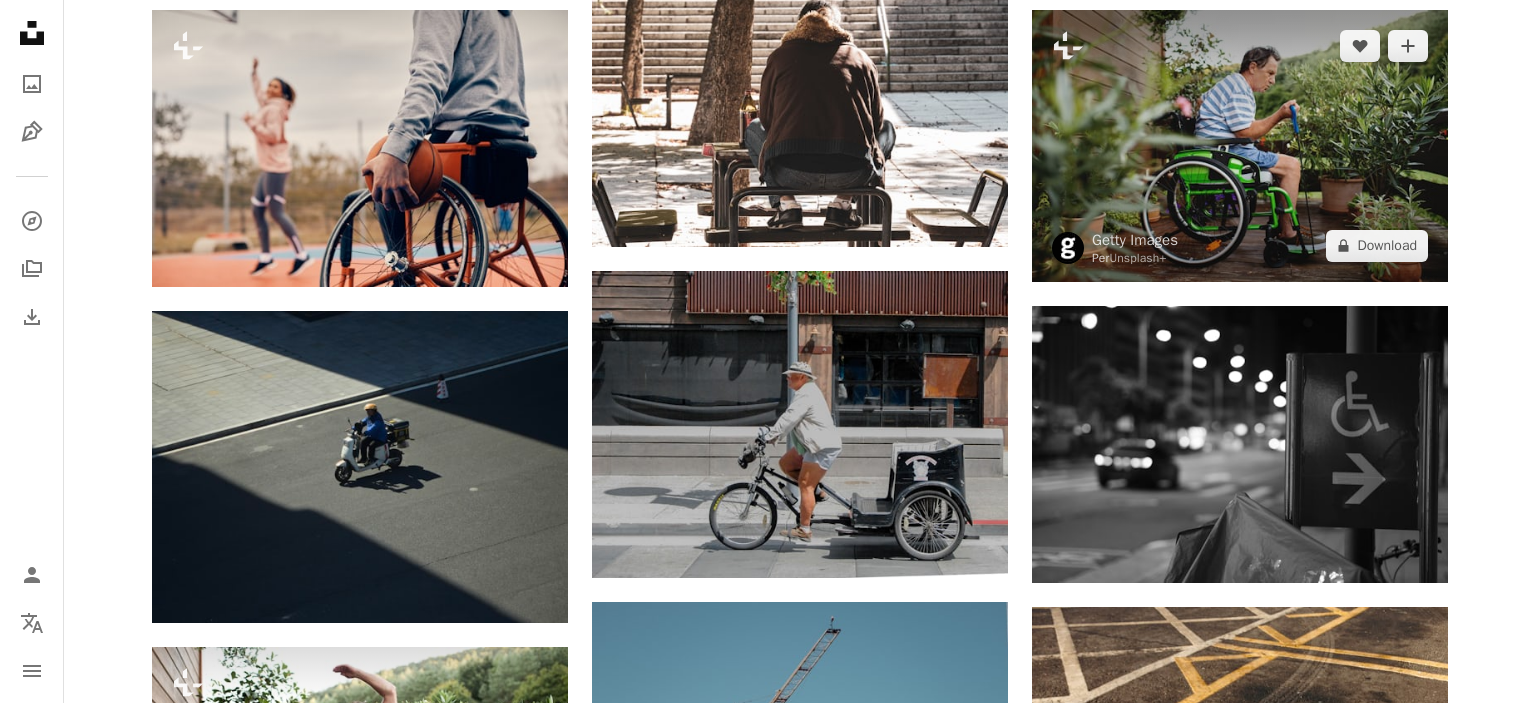 click on "[FIRST] [LAST] Per  Unsplash+ A heart A plus sign A lock Download" at bounding box center (1240, 146) 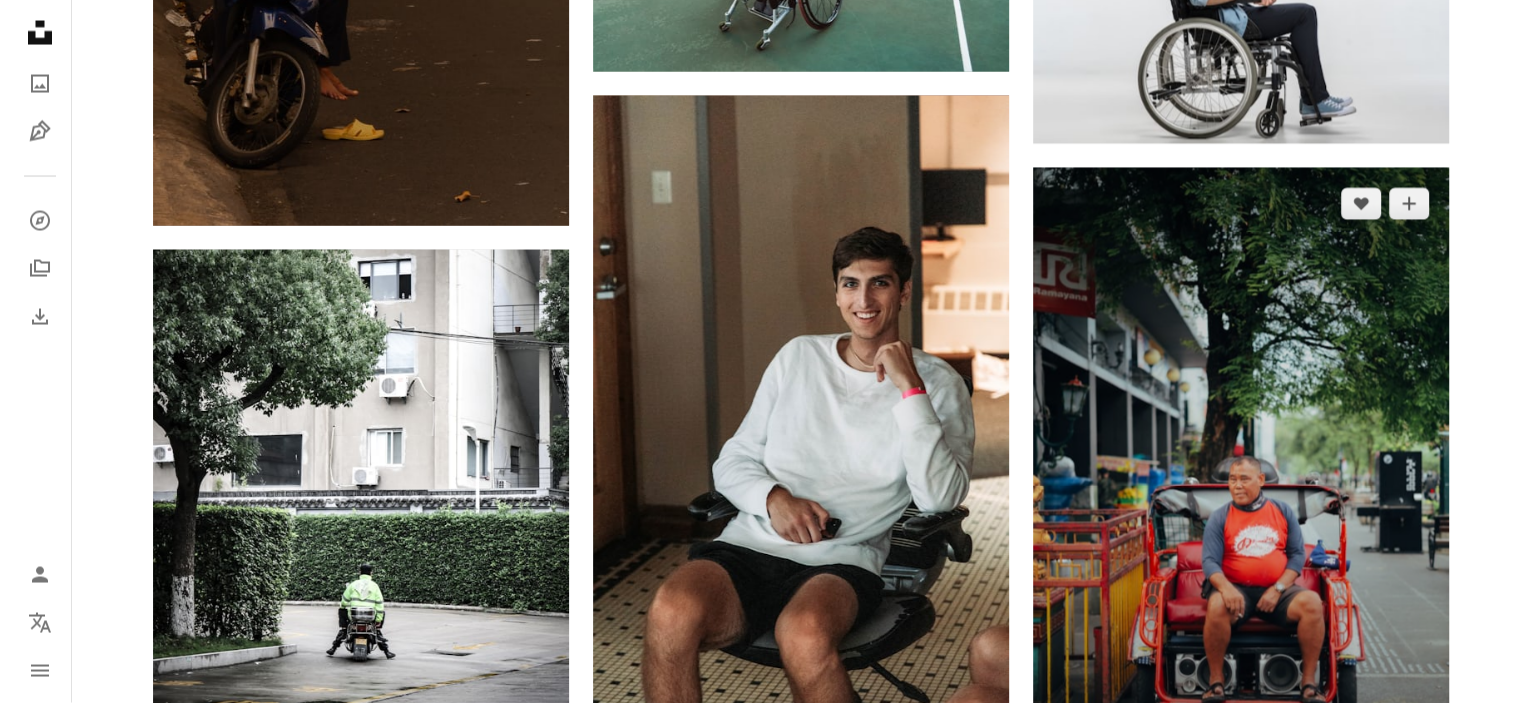 scroll, scrollTop: 133108, scrollLeft: 0, axis: vertical 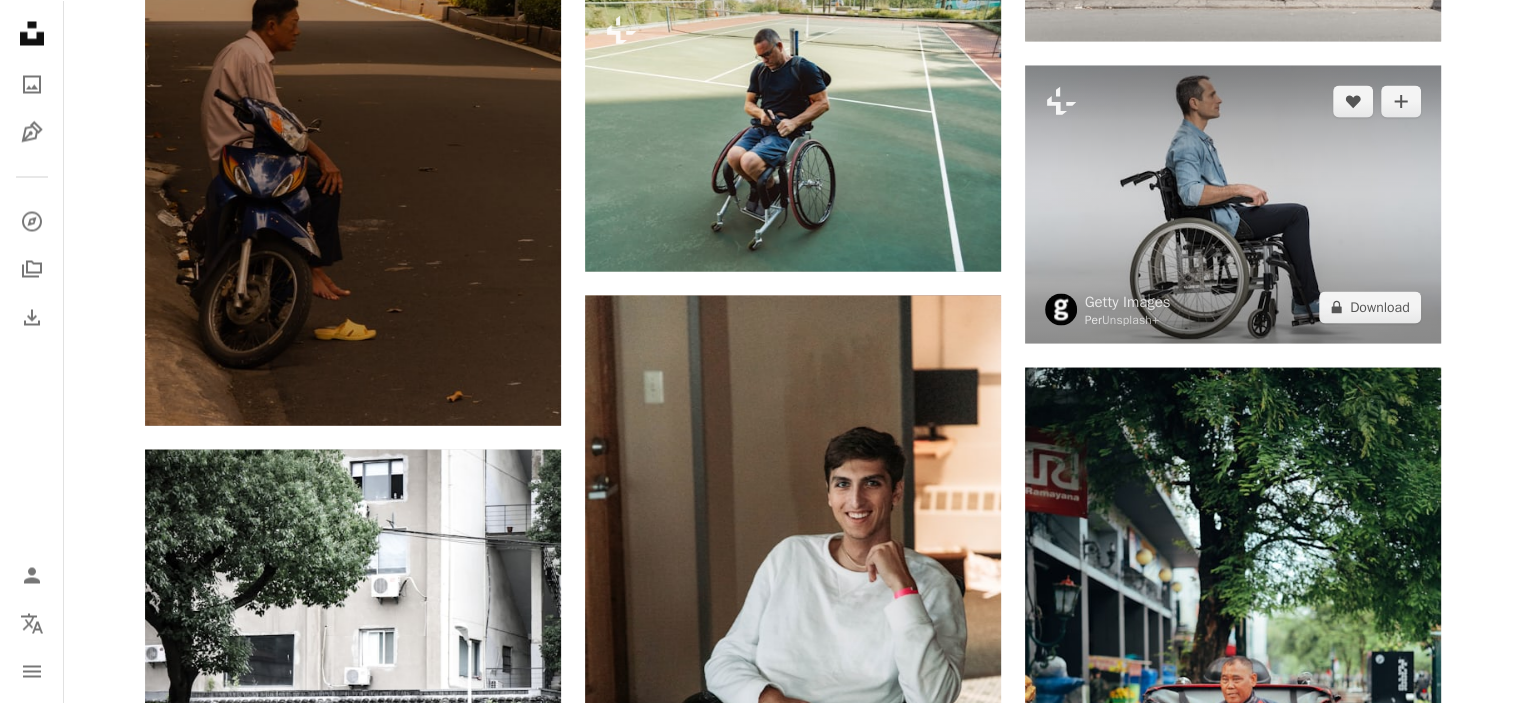 click at bounding box center [1233, 205] 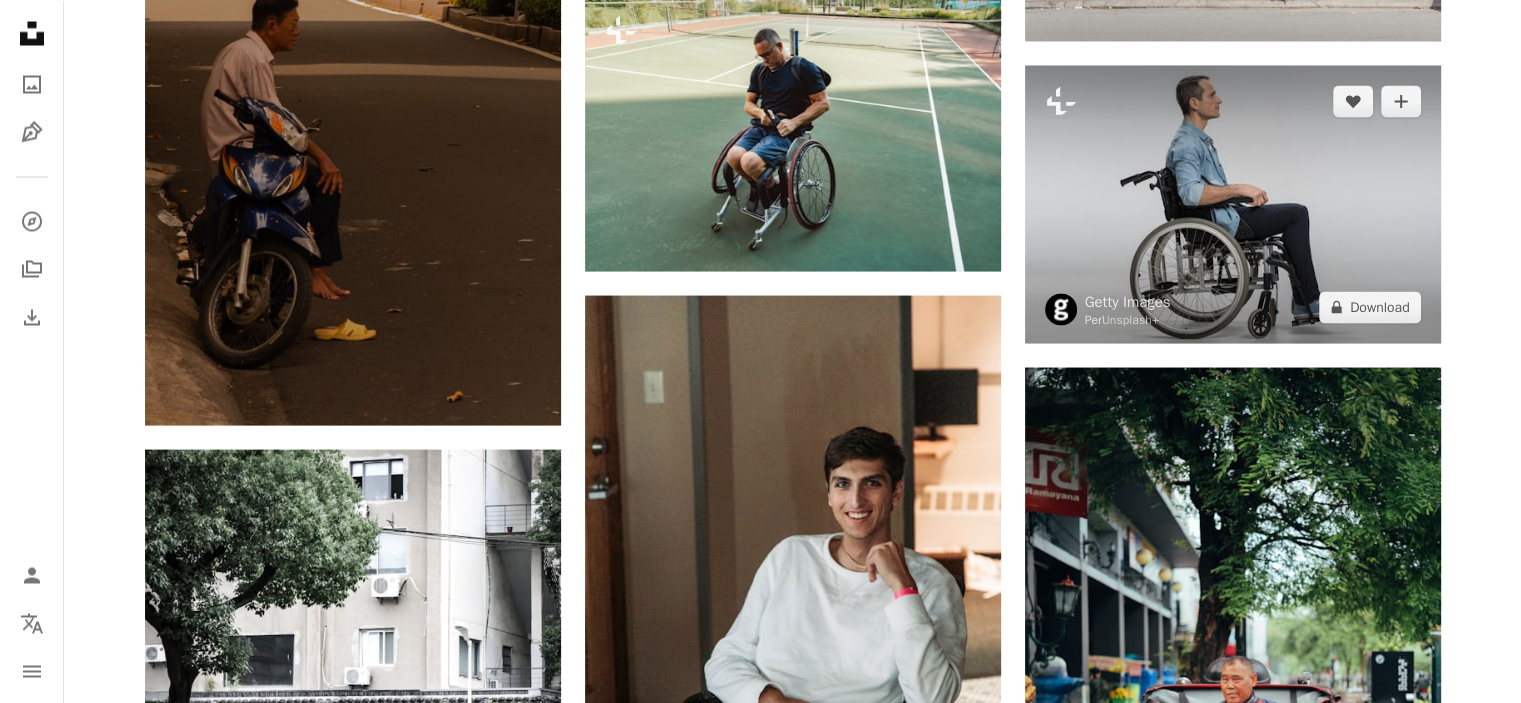 click at bounding box center (1233, 205) 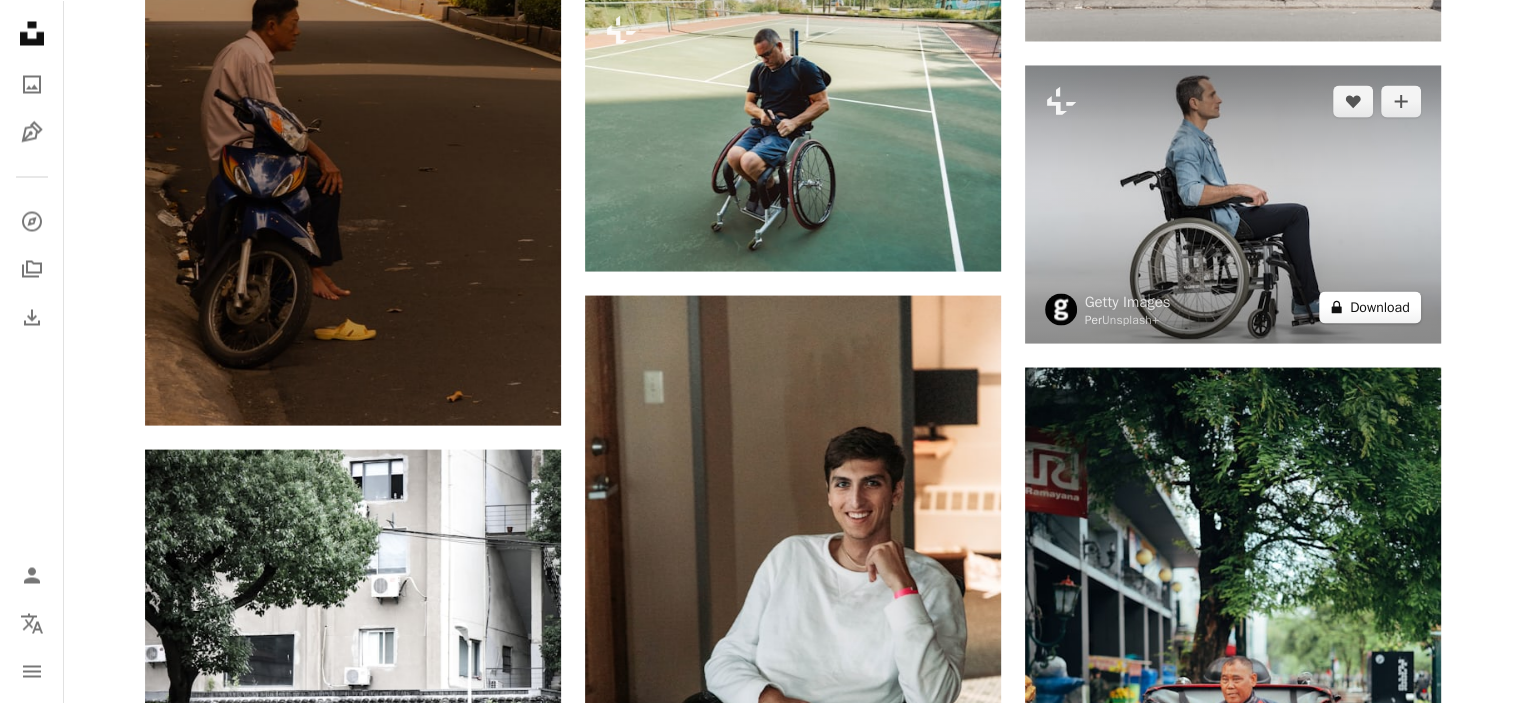 click on "A lock Download" at bounding box center [1370, 308] 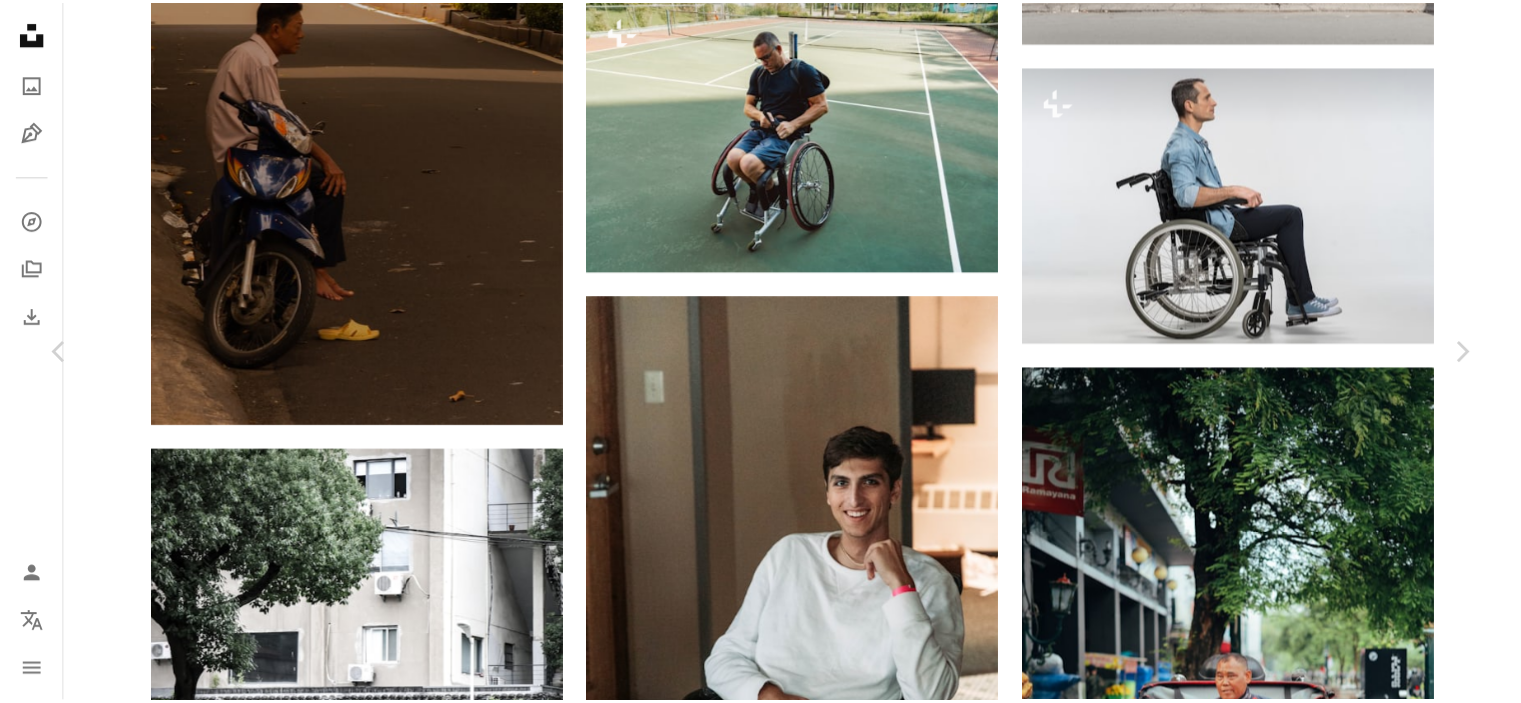 scroll, scrollTop: 0, scrollLeft: 0, axis: both 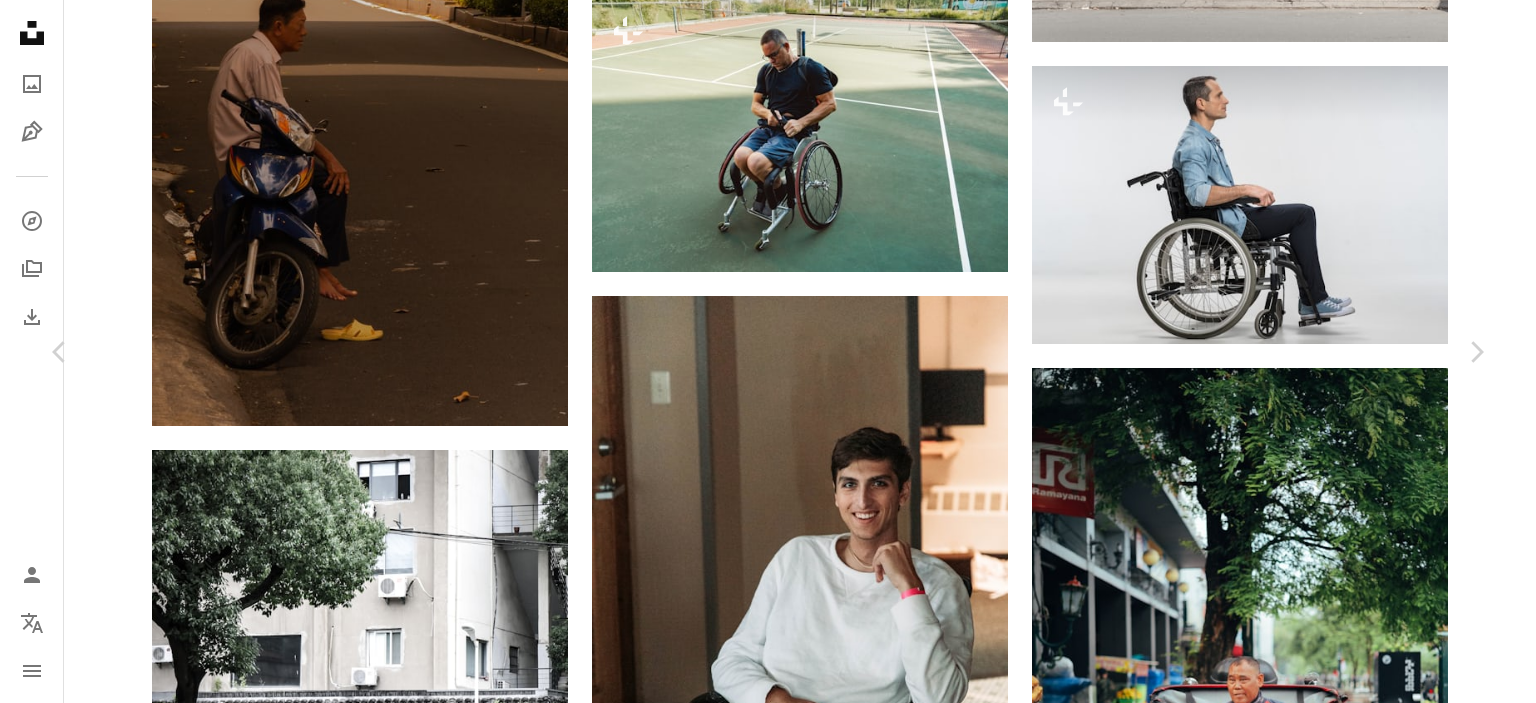 click on "A lock Download" at bounding box center [1329, 5461] 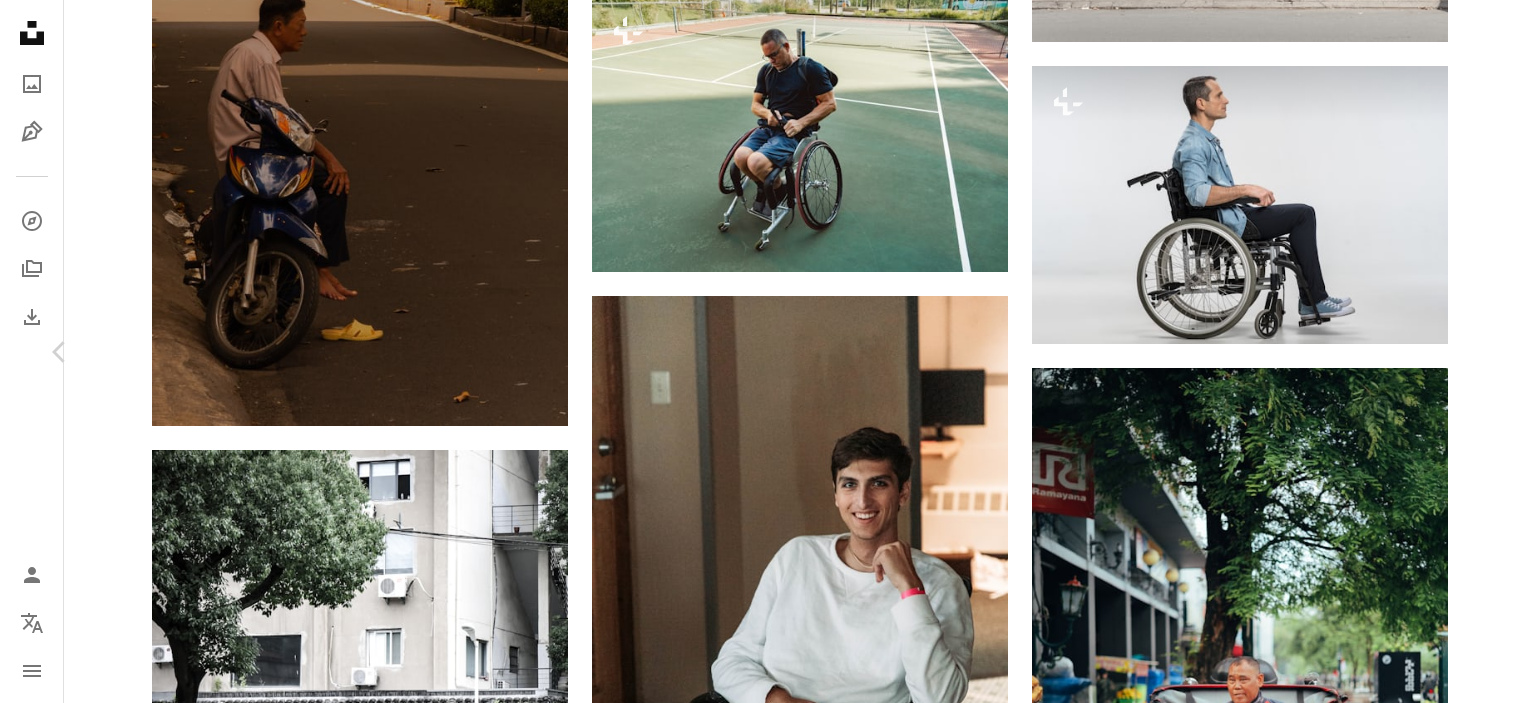 click on "Chevron right" at bounding box center [1476, 352] 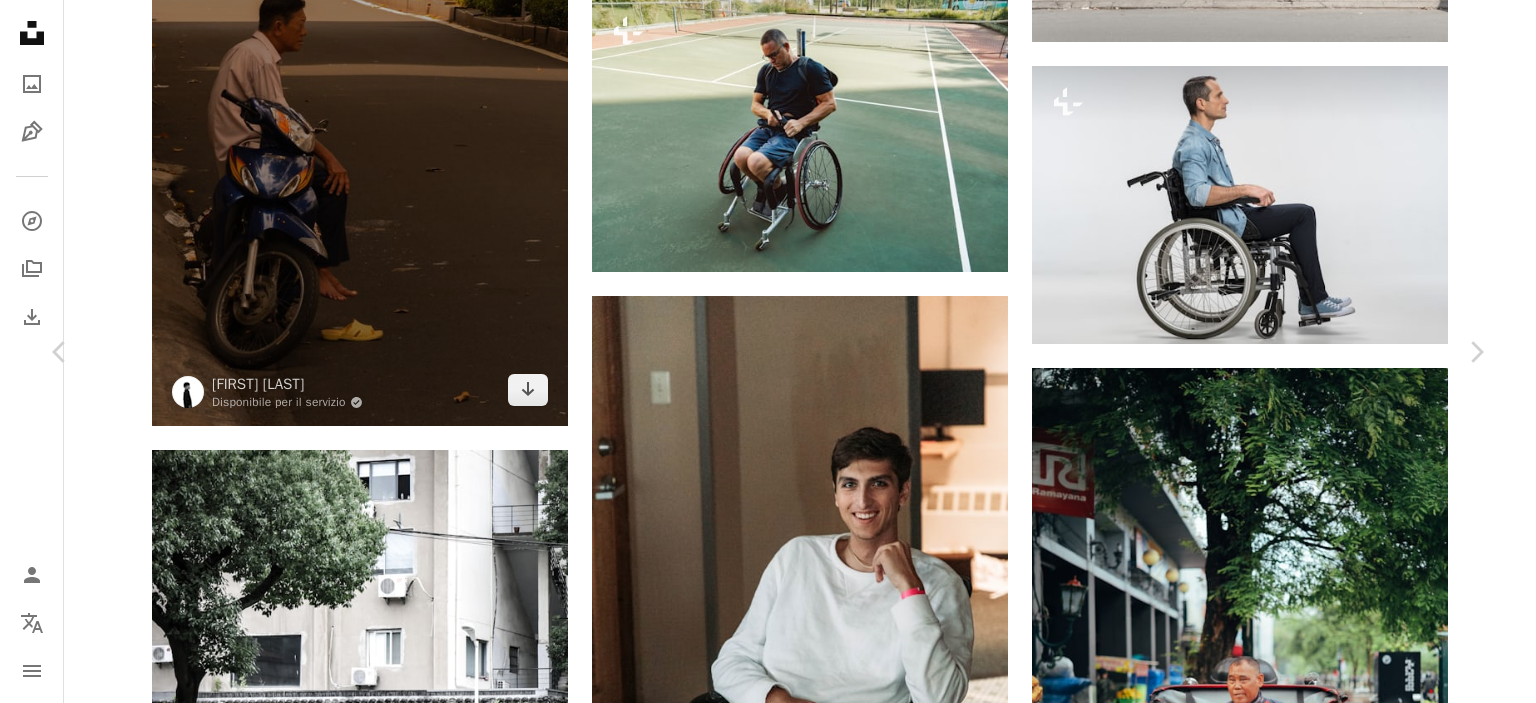 click on "[FIRST] [LAST] Per  Unsplash+ A heart A plus sign A lock Download Zoom in A forward-right arrow Condividi More Actions Calendar outlined Pubblicato il  [DATE] Safety Con licenza  Unsplash+ gente solo adulti uomini assicurazione stile di vita sano rilassamento accessibilità in casa una persona problematica determinazione occupazione stili di vita un solo uomo Generazione X belle persone ritagliare persone con disabilità Aspirazioni Sfondi Immagini correlate Plus sign for Unsplash+ A heart A plus sign Getty Images Per  Unsplash+ A lock Download Plus sign for Unsplash+ A heart A plus sign Getty Images Per  Unsplash+ A lock Download Plus sign for Unsplash+ A heart A plus sign Levi Meir Clancy Per  Unsplash+ A lock Download Plus sign for Unsplash+ A heart A plus sign Getty Images Per  Unsplash+ A lock Download Plus sign for Unsplash+ A heart A plus sign Getty Images Per  Unsplash+" at bounding box center [768, 5765] 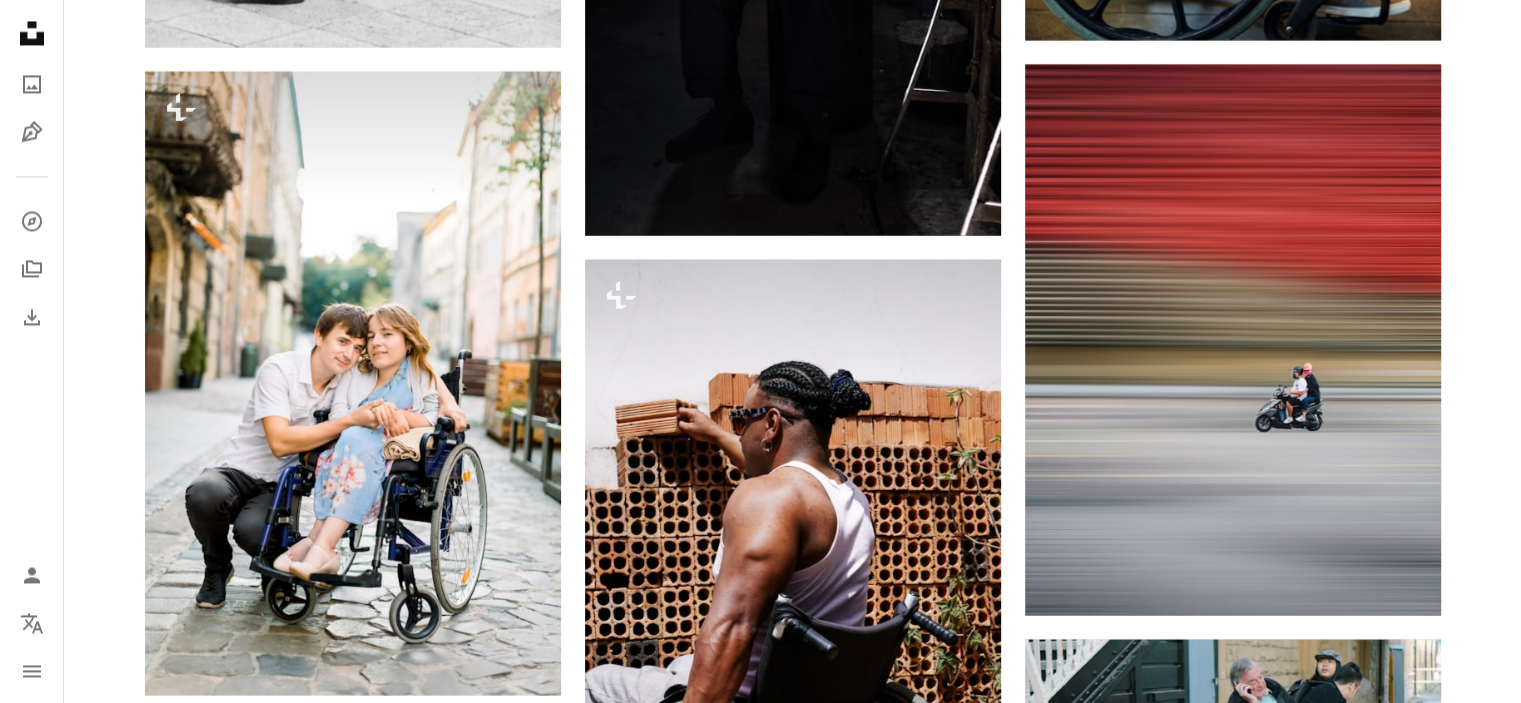 scroll, scrollTop: 155008, scrollLeft: 0, axis: vertical 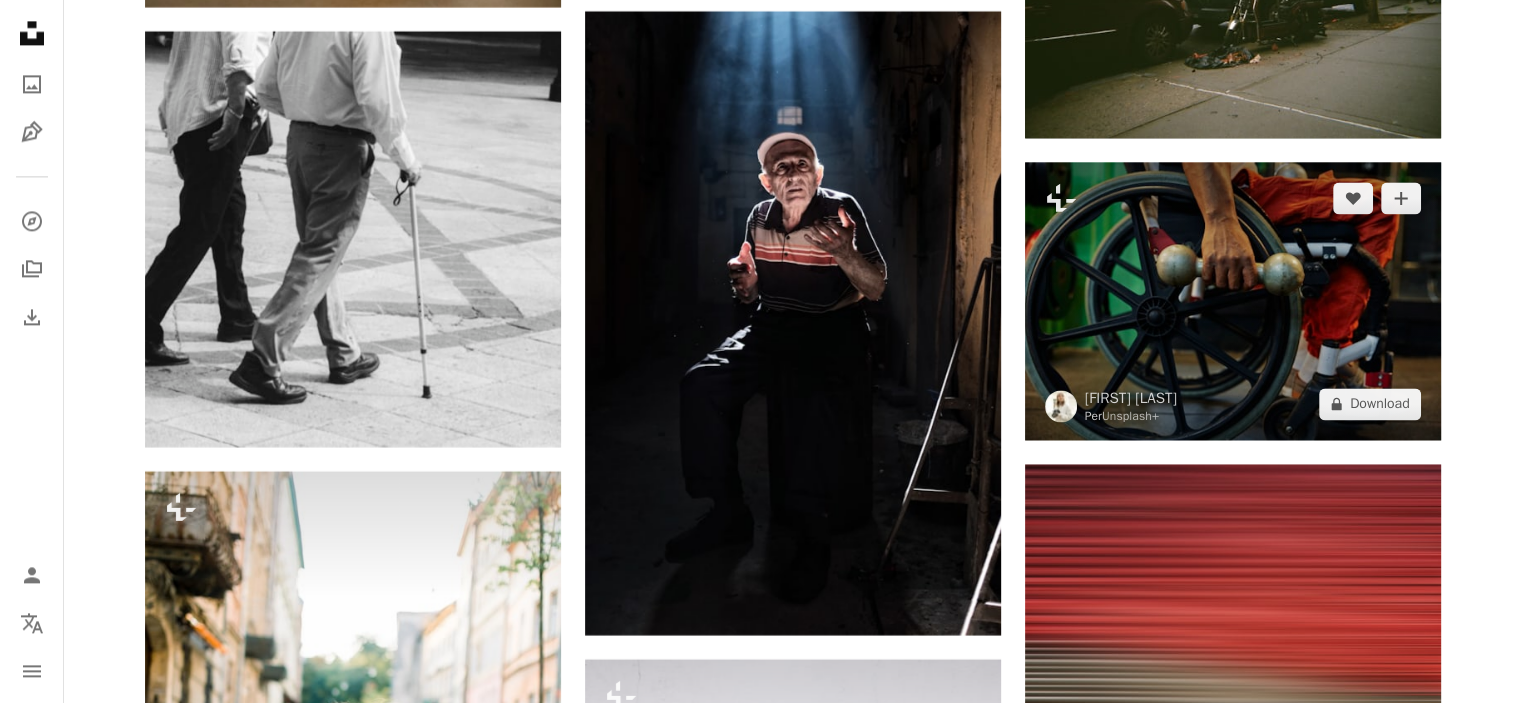 click at bounding box center (1233, 300) 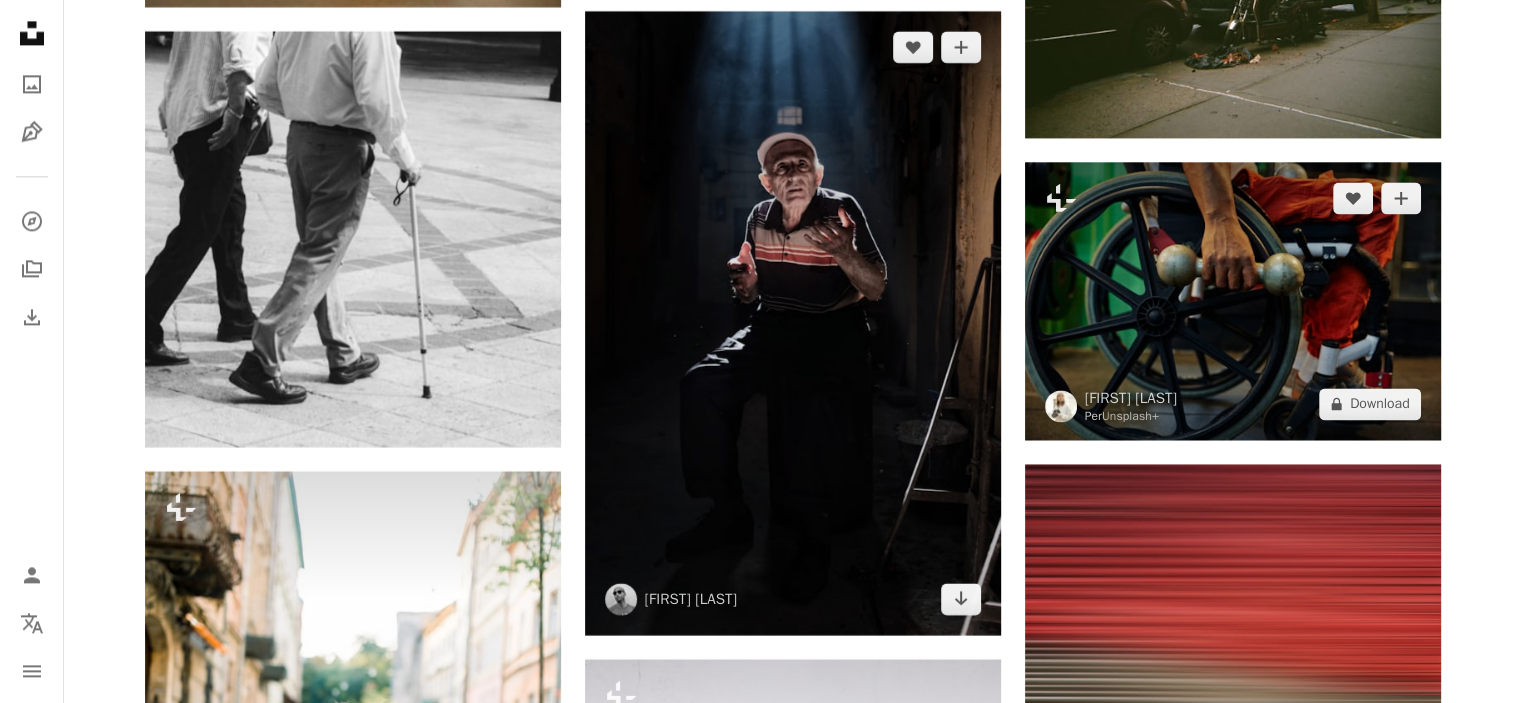 scroll, scrollTop: 155108, scrollLeft: 0, axis: vertical 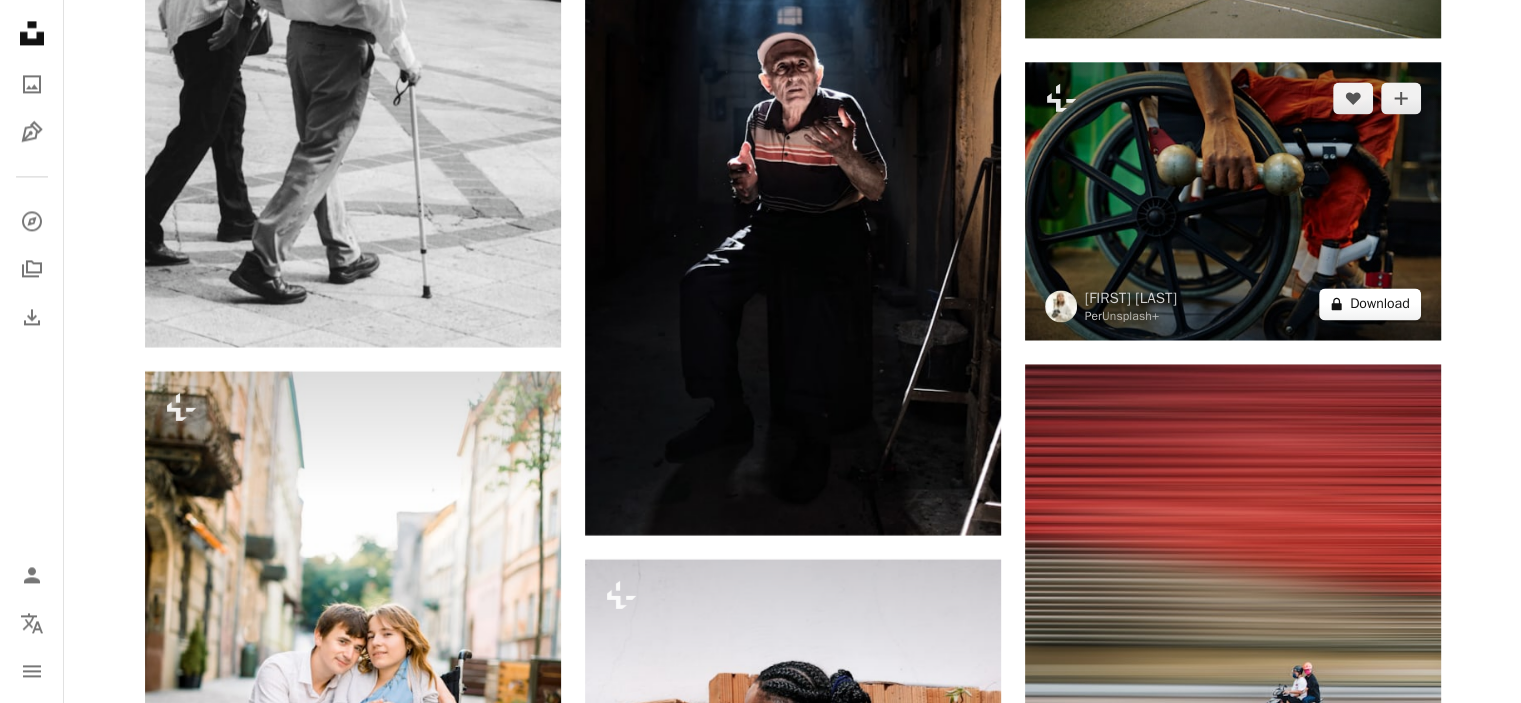 click at bounding box center [1233, 200] 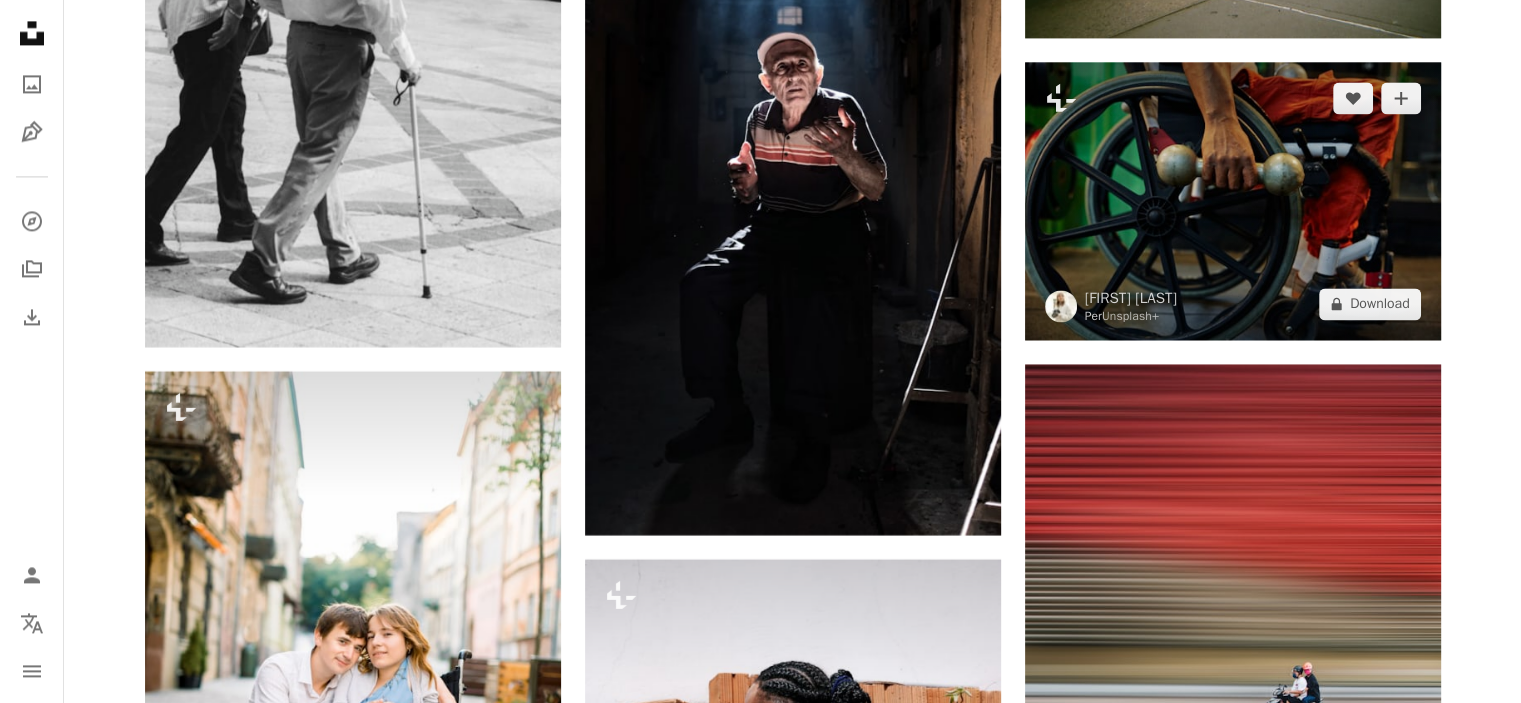 click at bounding box center [1233, 200] 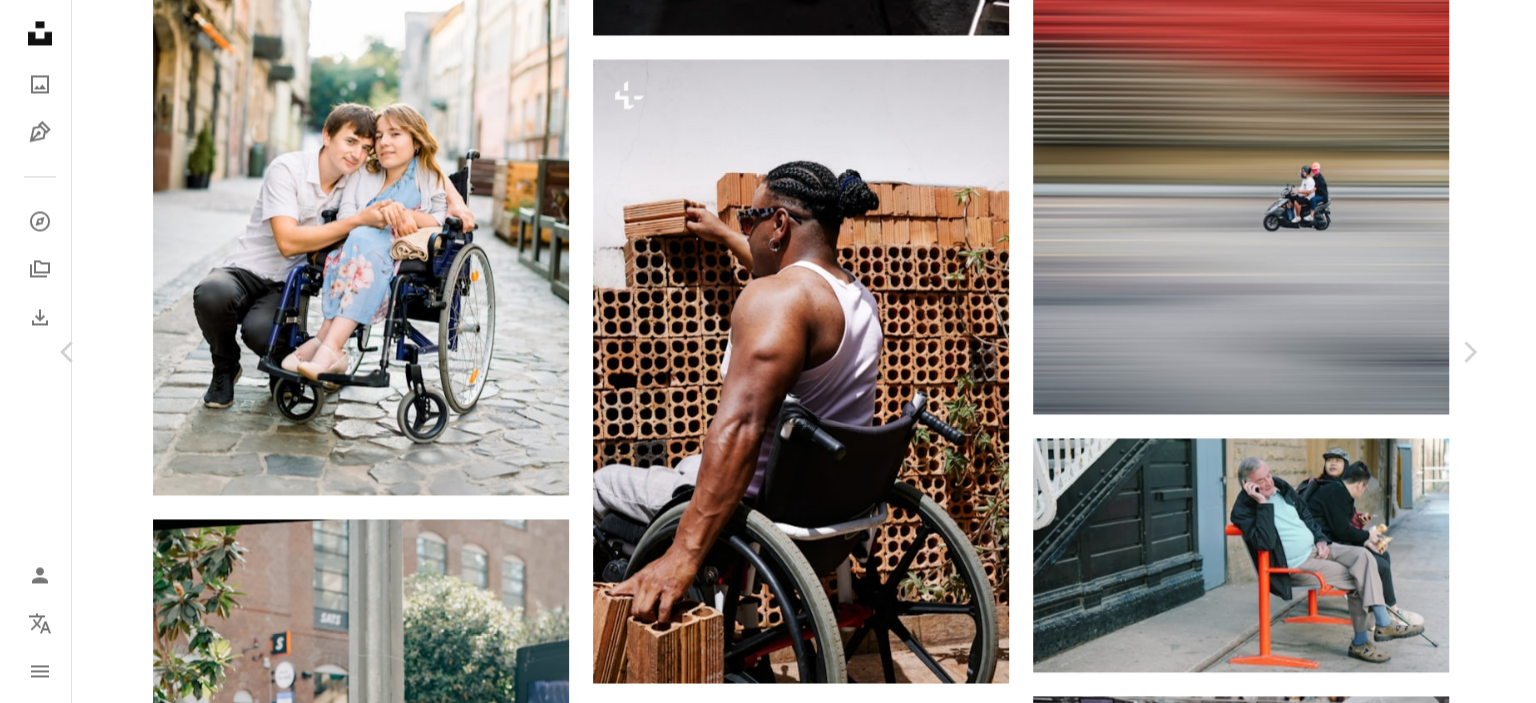 scroll, scrollTop: 155308, scrollLeft: 0, axis: vertical 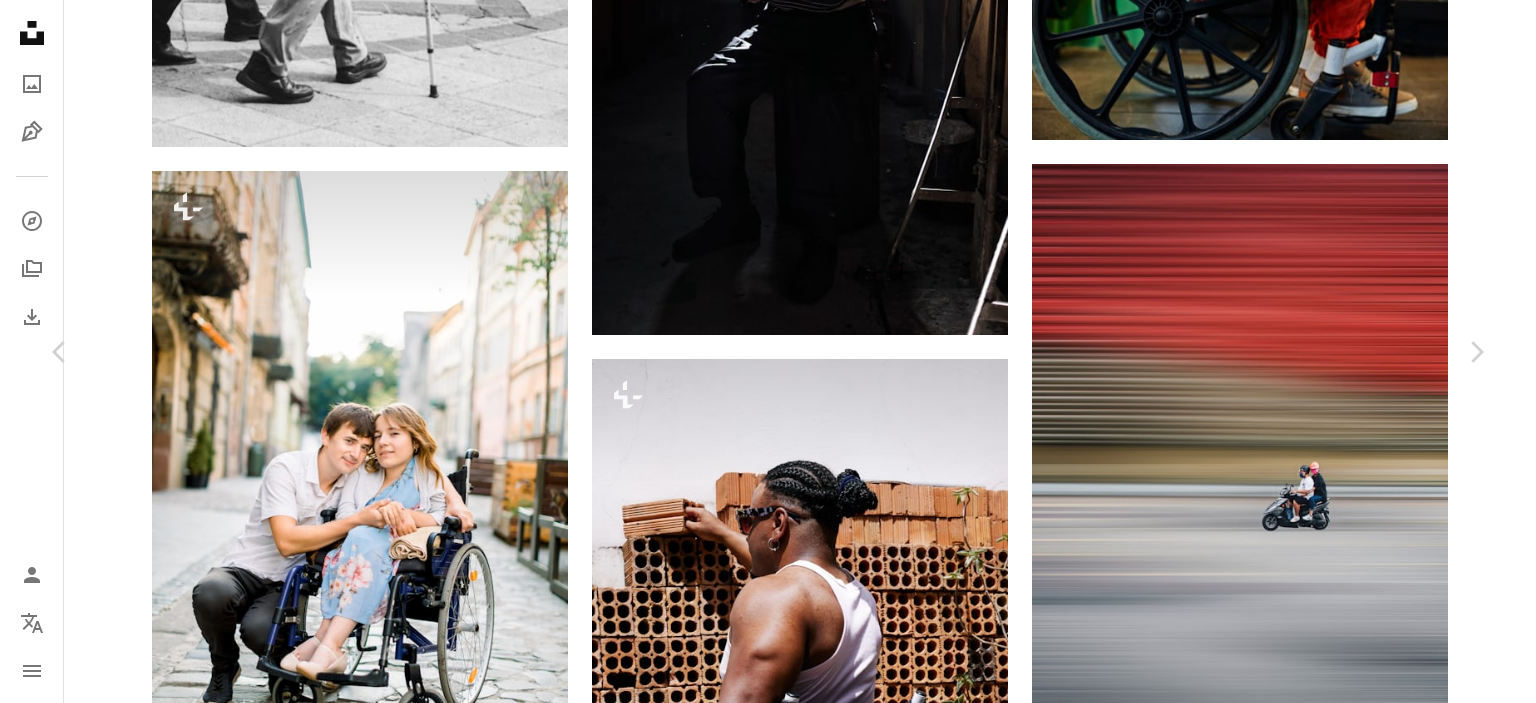 click on "A lock Download" at bounding box center [1329, 3149] 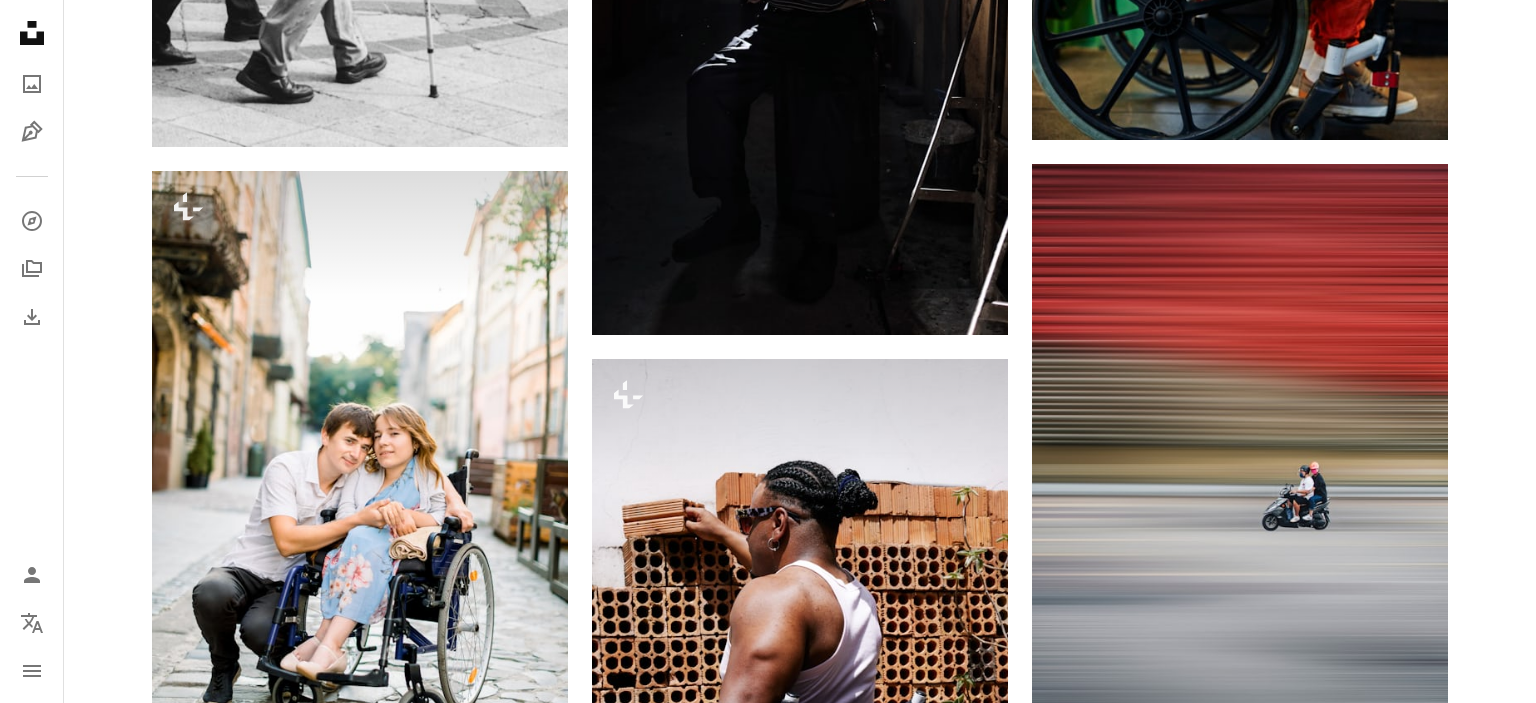 scroll, scrollTop: 155508, scrollLeft: 0, axis: vertical 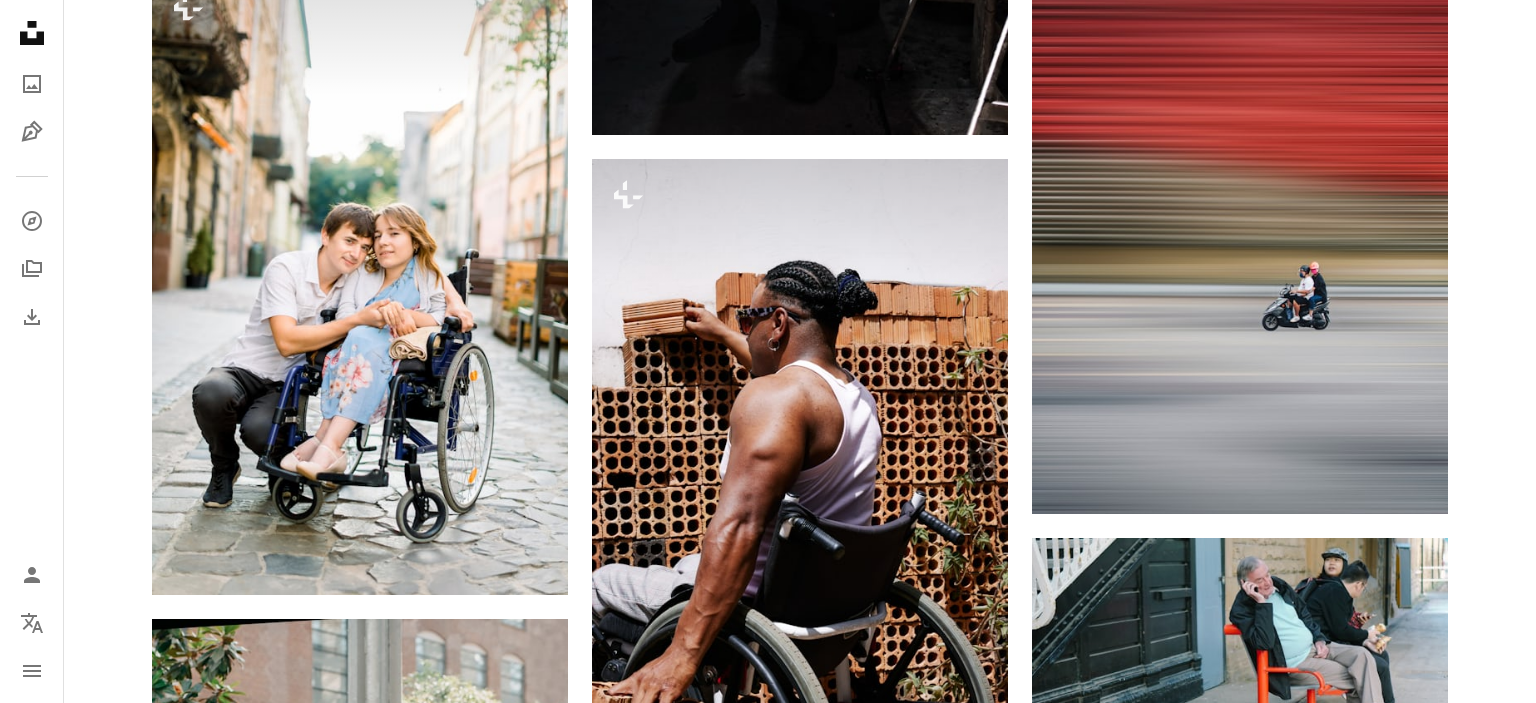 click on "An X shape Premium, ready to use images. Ottieni l’accesso illimitato. A plus sign Contenuti aggiunti mensilmente solo per gli utenti A plus sign Download royalty-free illimitati A plus sign Illustrazioni  Nuovo A plus sign Protezione legale migliorata annuale 62%  di sconto mensile 16 €   6 € EUR al mese * Attiva  Unsplash+ *Con pagamento annuale, fatturato in anticipo  72 € Più tasse applicabili. Si rinnova automaticamente. Cancella quando vuoi." at bounding box center [768, 3253] 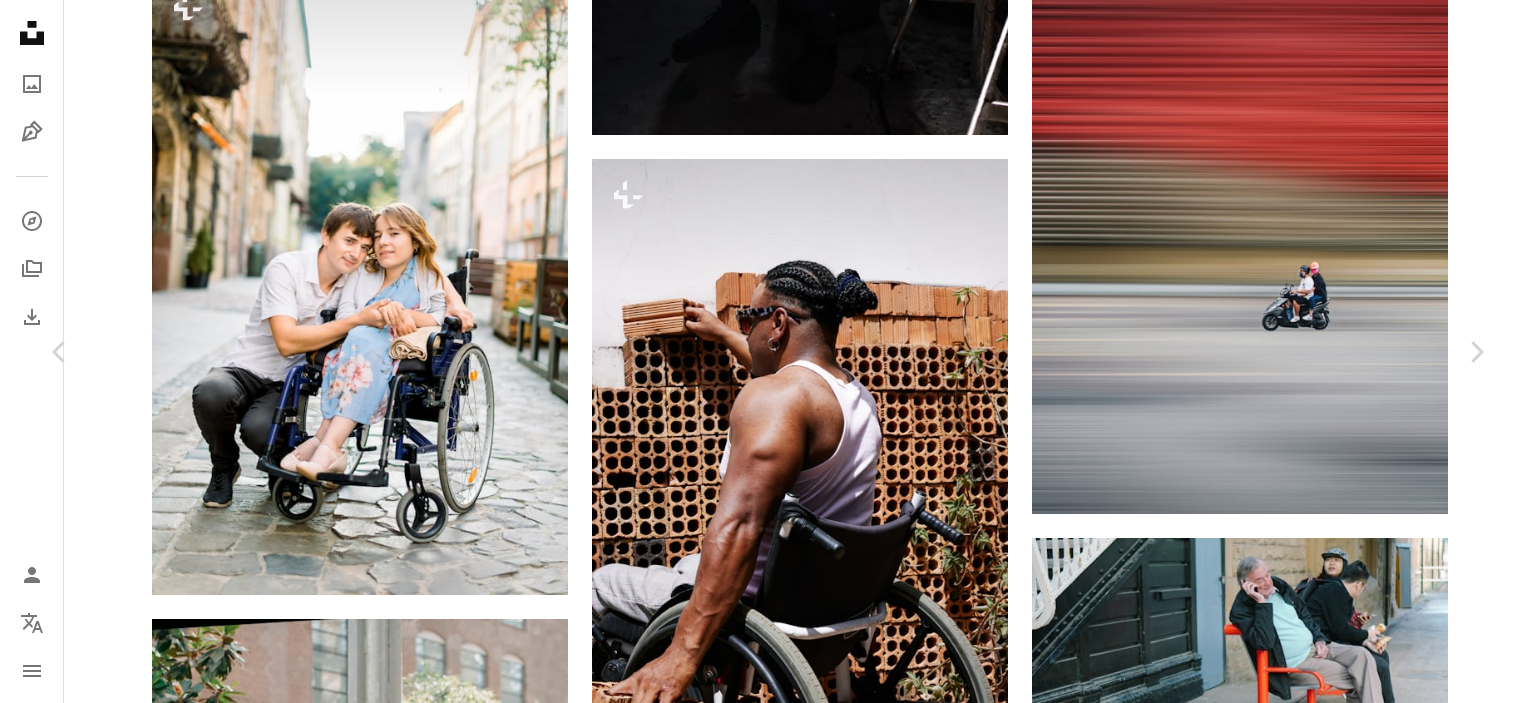 scroll, scrollTop: 156908, scrollLeft: 0, axis: vertical 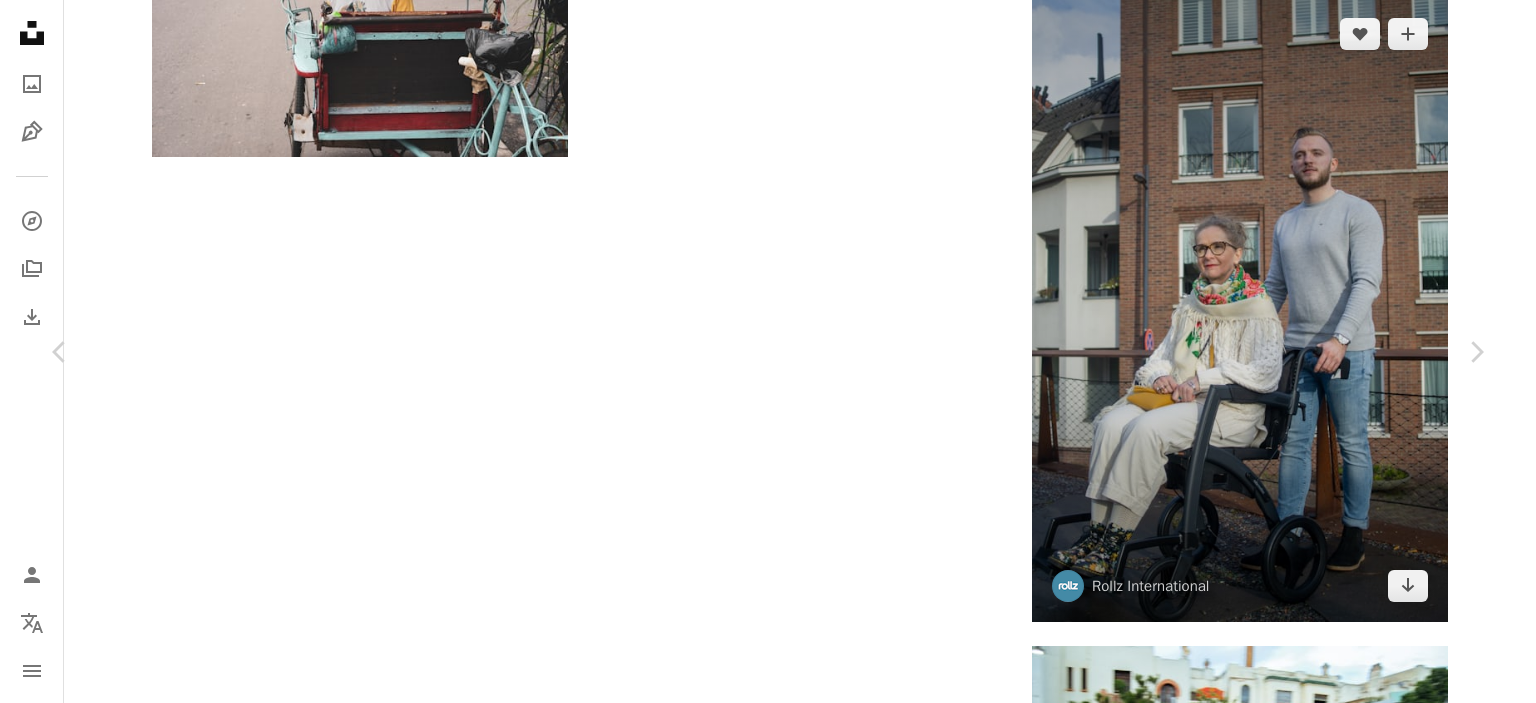 click on "[FIRST] [LAST] Per  Unsplash+ A heart A plus sign A lock Download Zoom in A forward-right arrow Condividi More Actions Calendar outlined Pubblicato il  [DATE] Safety Con licenza  Unsplash+ esercizio sedia a rotelle allenarsi Pesi disabile mantenersi in forma mantenersi in forma handicap fisico diversamente abili Disabilità fisiche Immagini gratuite In questa serie Chevron right Plus sign for Unsplash+ Plus sign for Unsplash+ Plus sign for Unsplash+ Plus sign for Unsplash+ Plus sign for Unsplash+ Plus sign for Unsplash+ Plus sign for Unsplash+ Plus sign for Unsplash+ Plus sign for Unsplash+ Plus sign for Unsplash+ Immagini correlate Plus sign for Unsplash+ A heart A plus sign [FIRST] [LAST] Per  Unsplash+ A lock Download Plus sign for Unsplash+ A heart A plus sign [FIRST] [LAST] Per  Unsplash+ A lock Download Plus sign for Unsplash+ A heart A plus sign Getty Images Per  Unsplash+ A lock Download Plus sign for Unsplash+ A heart A plus sign" at bounding box center (768, 2725) 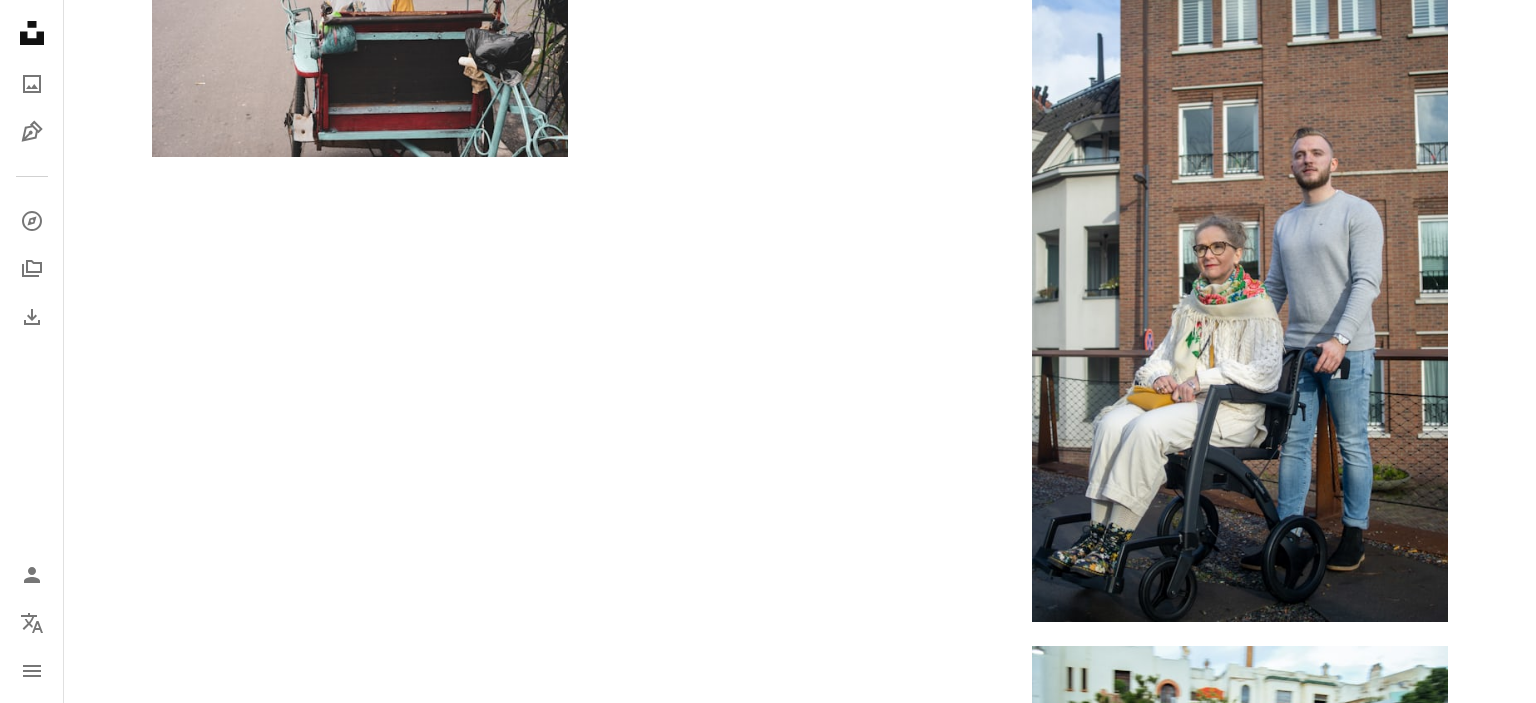 click at bounding box center (1240, -1900) 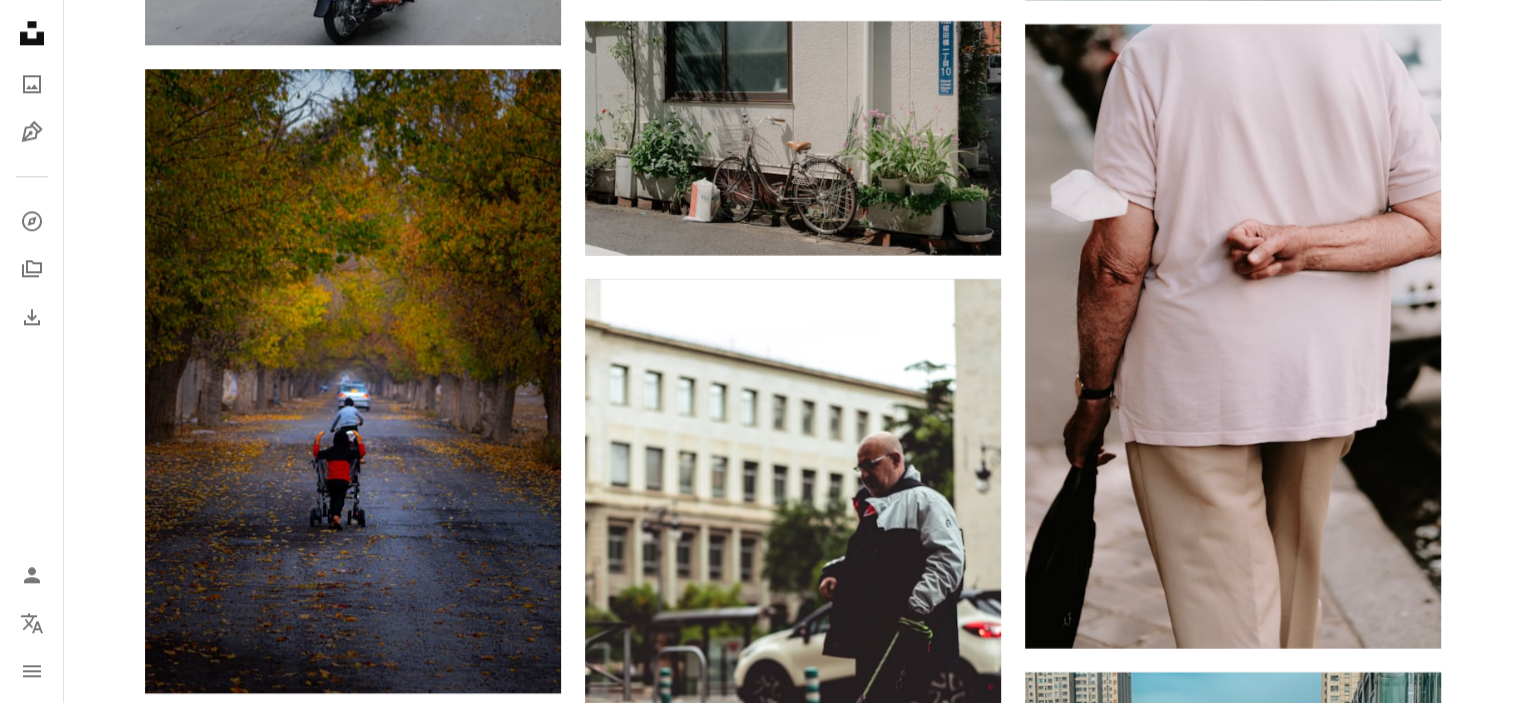 scroll, scrollTop: 176736, scrollLeft: 0, axis: vertical 